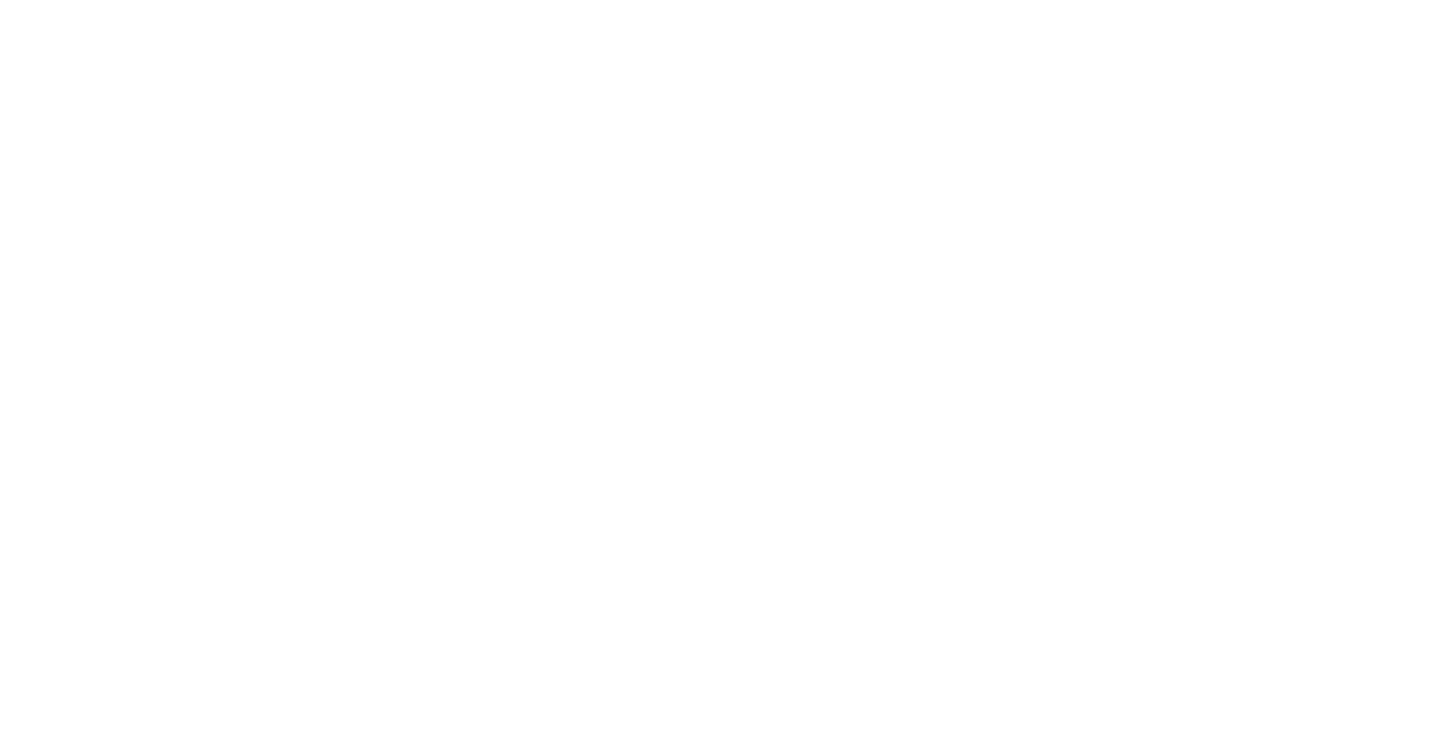 scroll, scrollTop: 0, scrollLeft: 0, axis: both 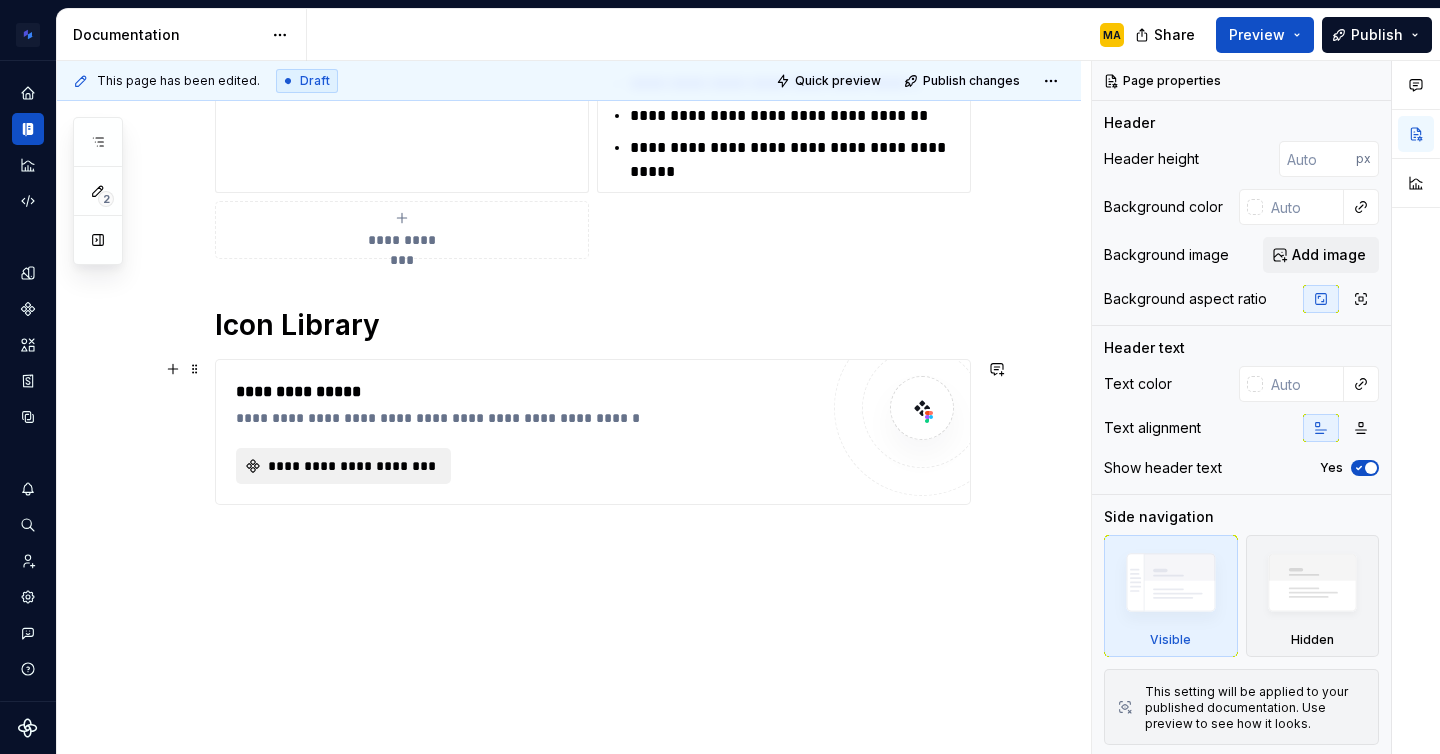 click on "**********" at bounding box center (351, 466) 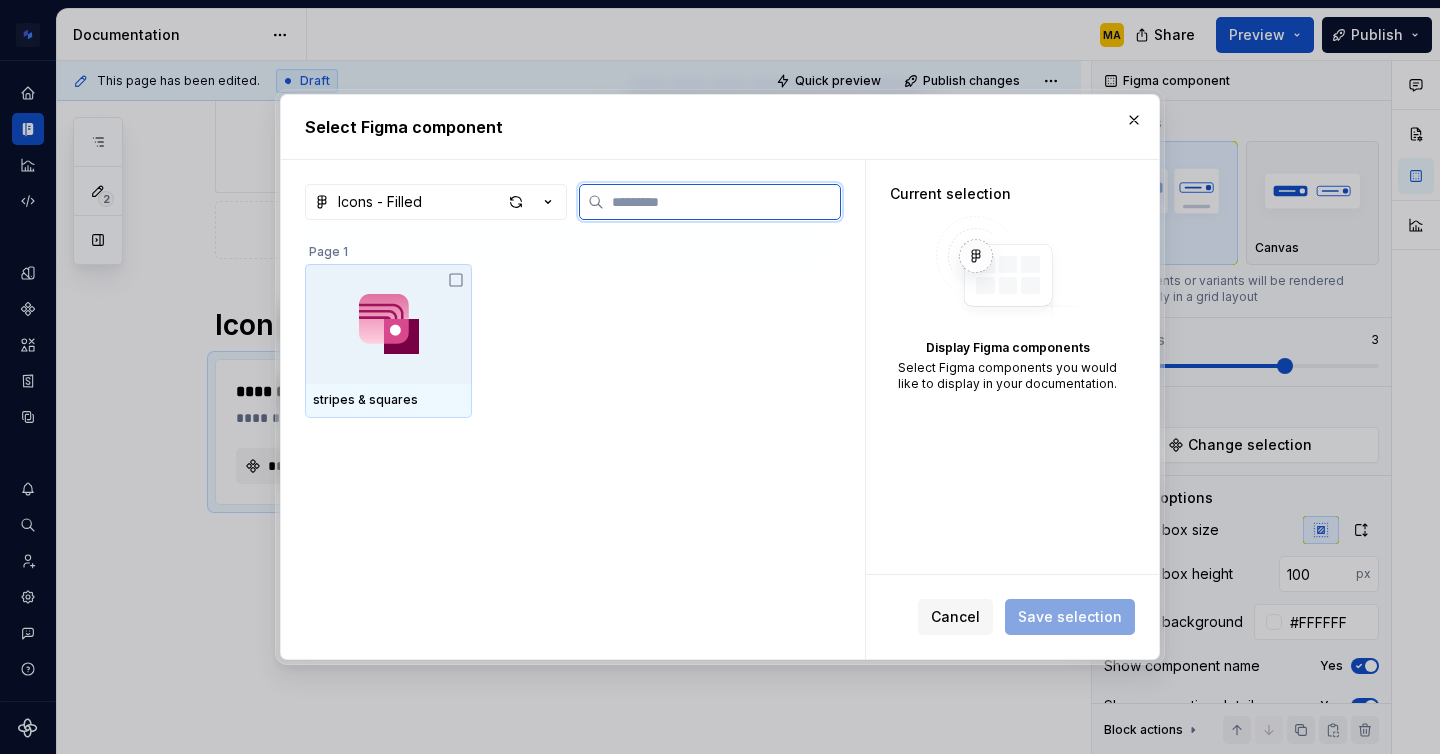click at bounding box center (389, 324) 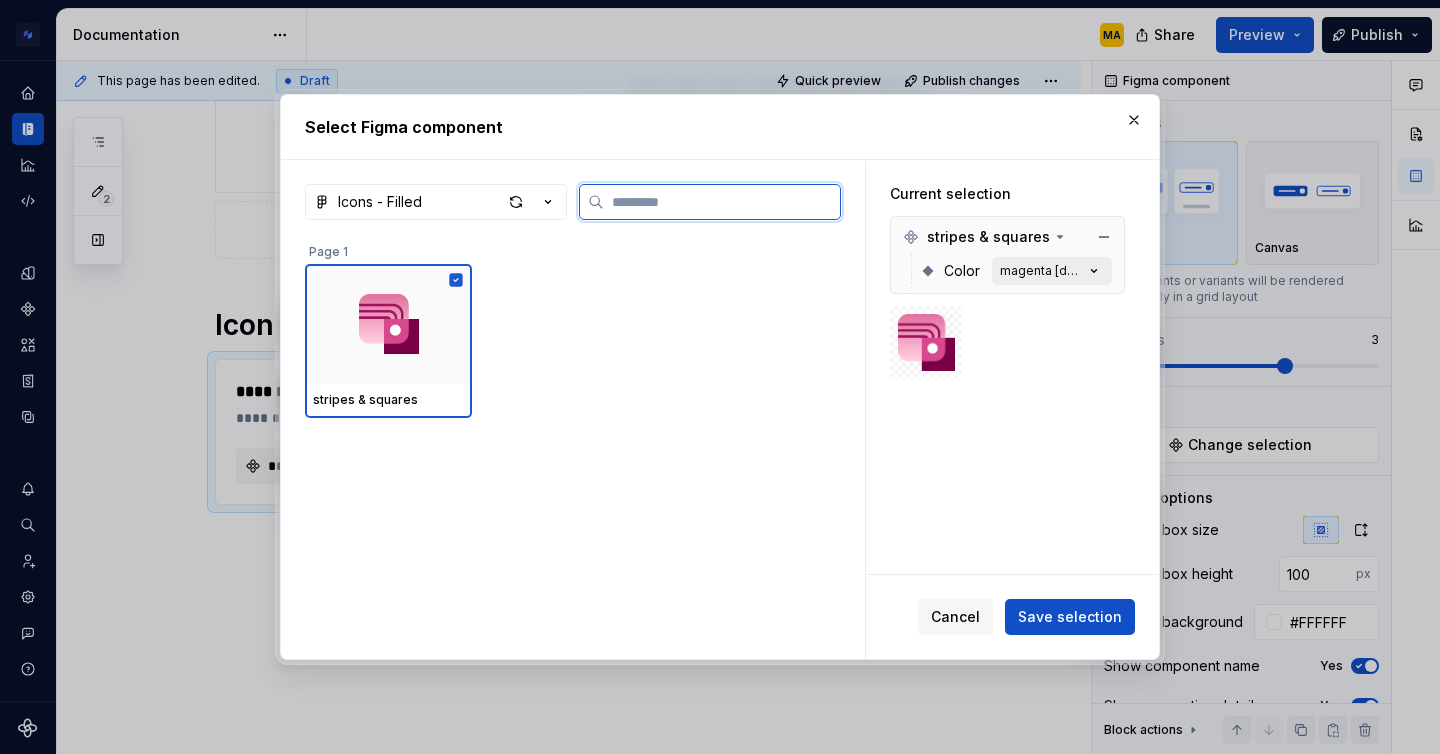 click on "magenta [default]" at bounding box center (1042, 271) 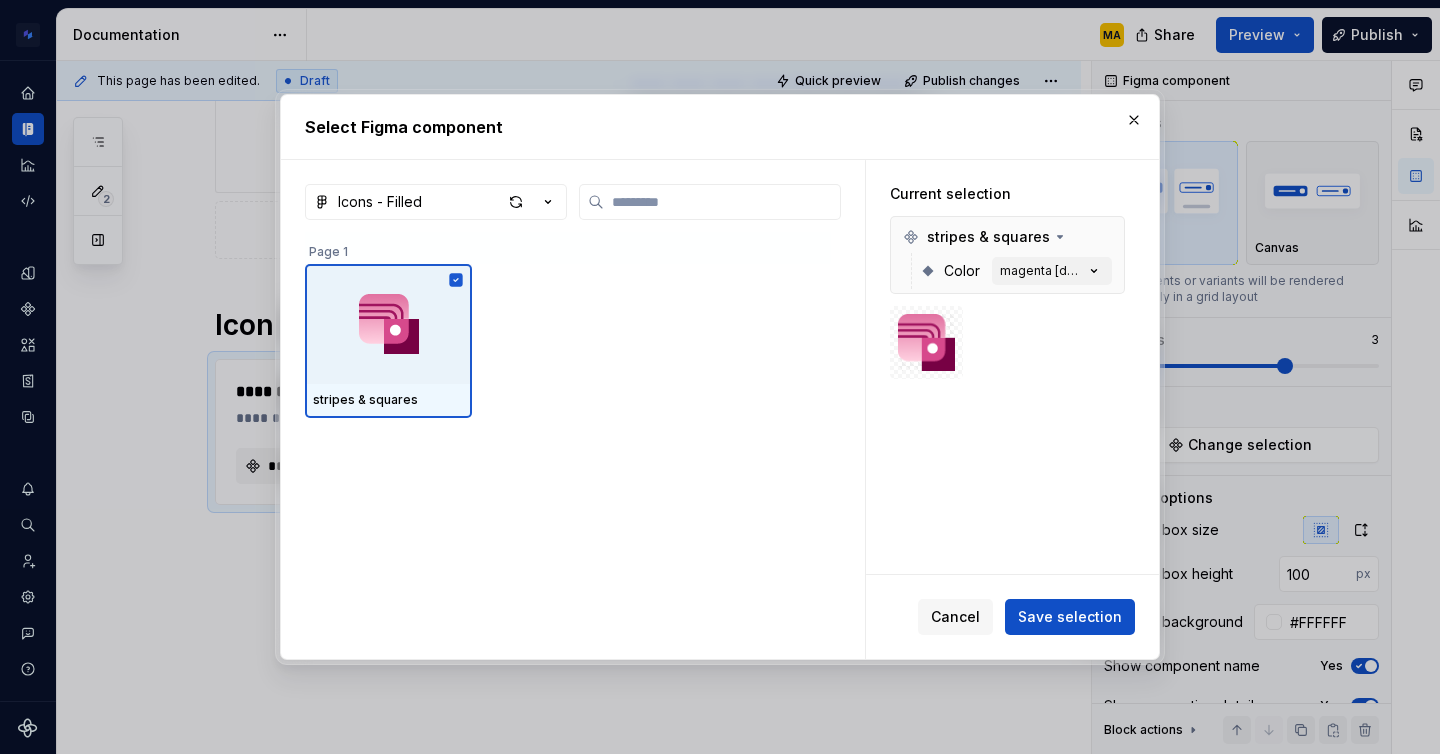 click on "stripes & squares Color magenta [default]" at bounding box center [1007, 255] 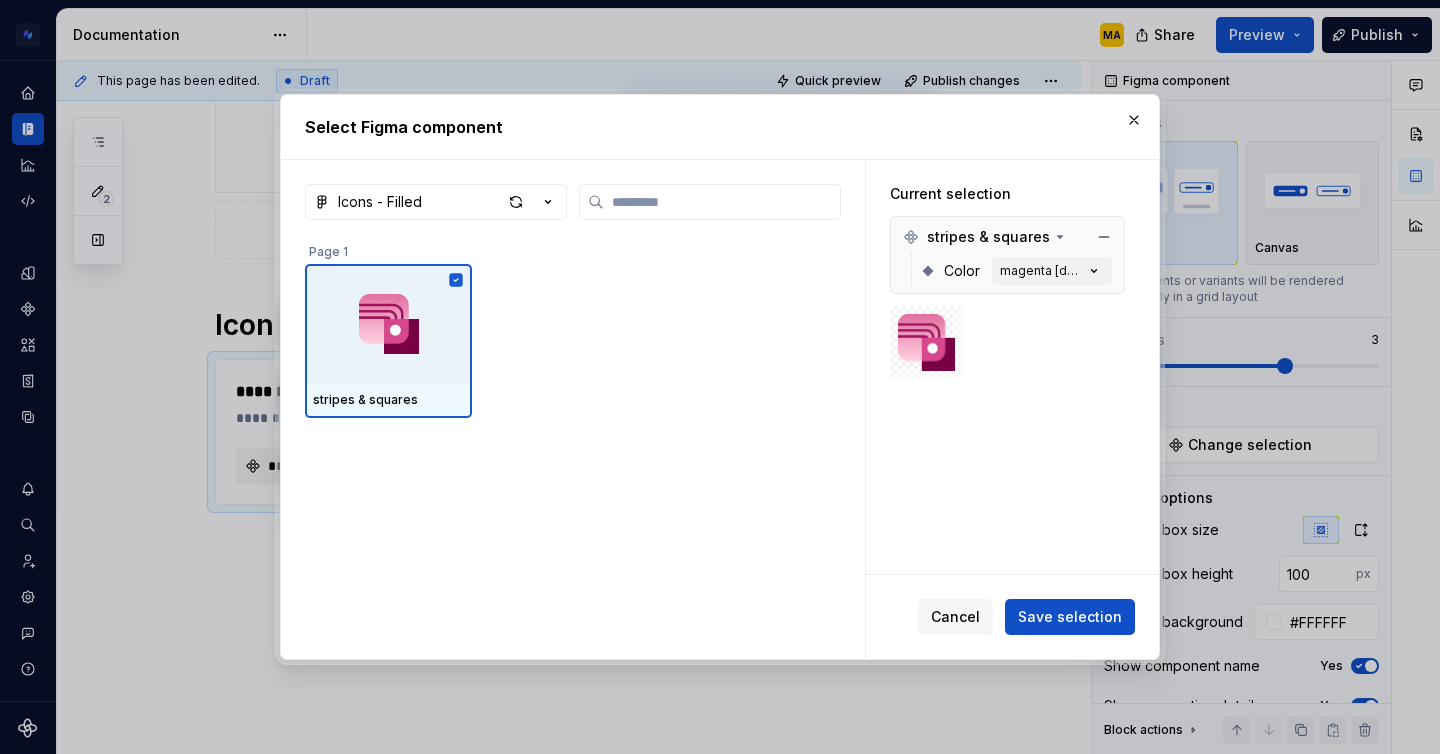click on "Color magenta [default]" at bounding box center [1016, 271] 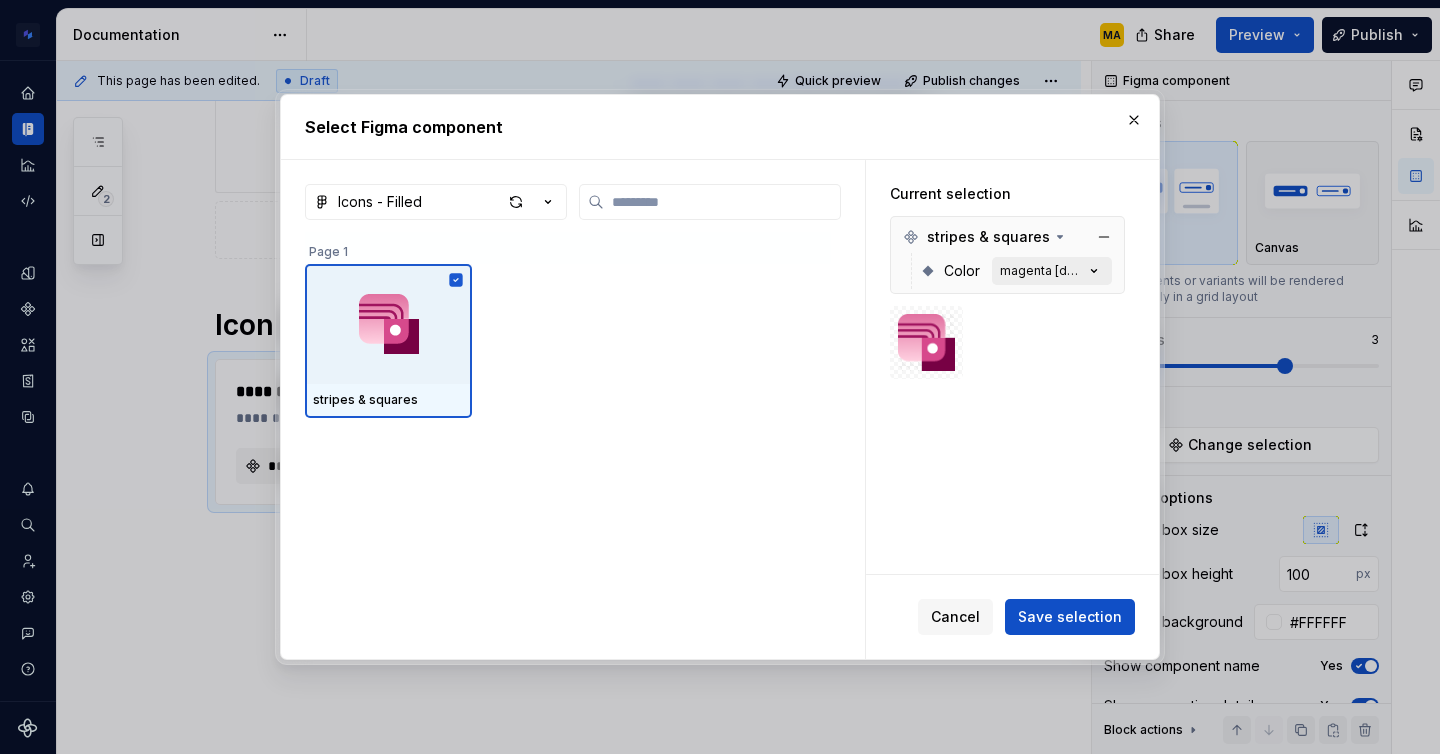 click 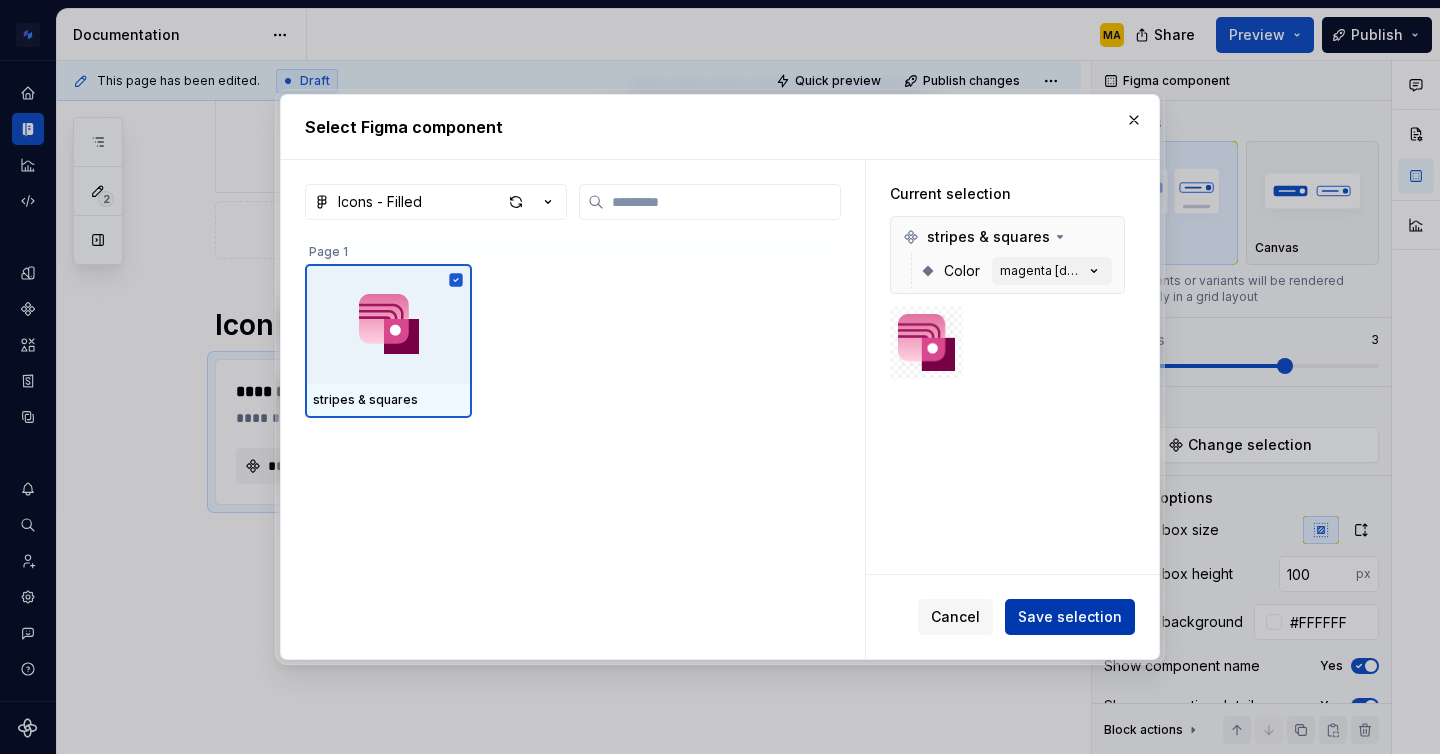 click on "Save selection" at bounding box center (1070, 617) 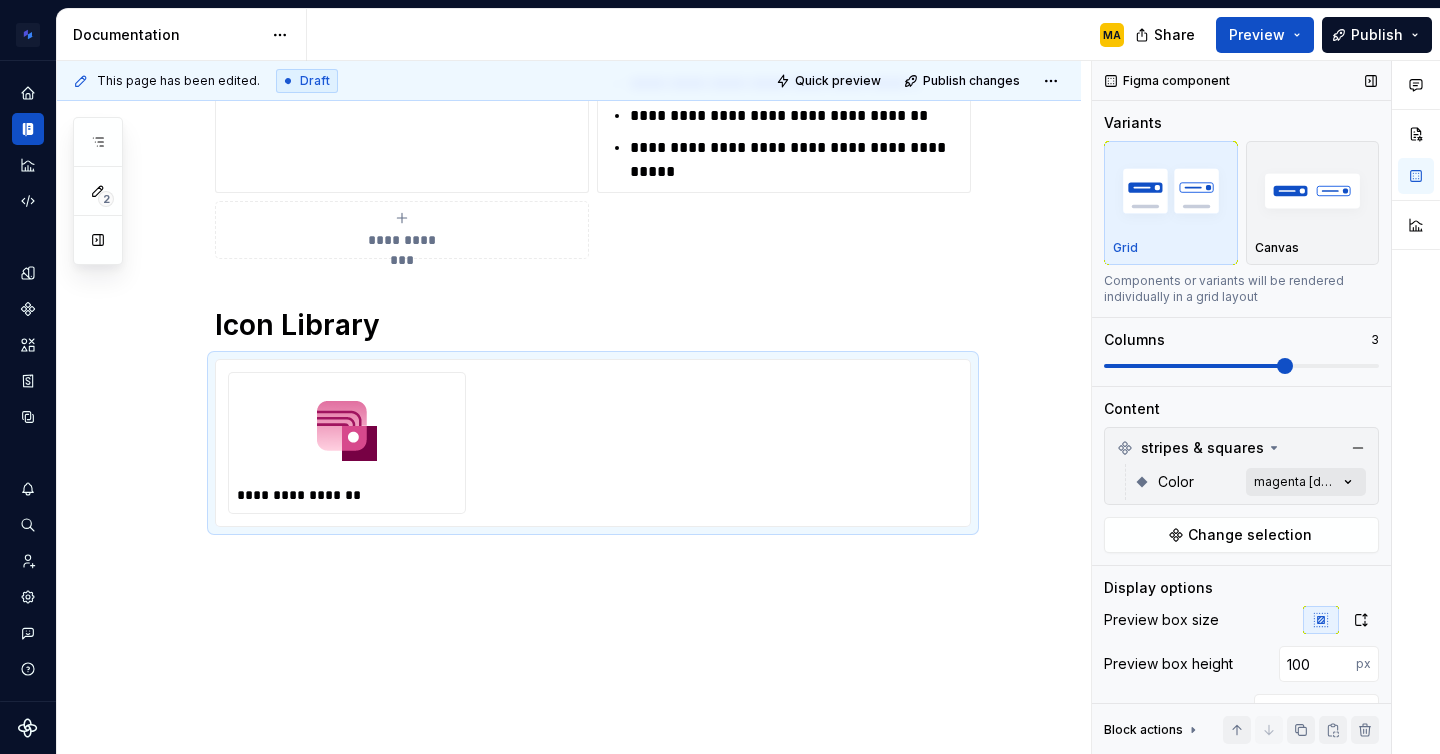 click on "Comments Open comments No comments yet Select ‘Comment’ from the block context menu to add one. Figma component Variants Grid Canvas Components or variants will be rendered individually in a grid layout Columns 3 Content stripes & squares Color magenta [default] Change selection Display options Preview box size Preview box height 100 px Preview background #FFFFFF Show component name Yes Show properties details Yes Show variant description Yes Block actions Move up Move down Duplicate Copy (⌘C) Cut (⌘X) Delete" at bounding box center [1266, 408] 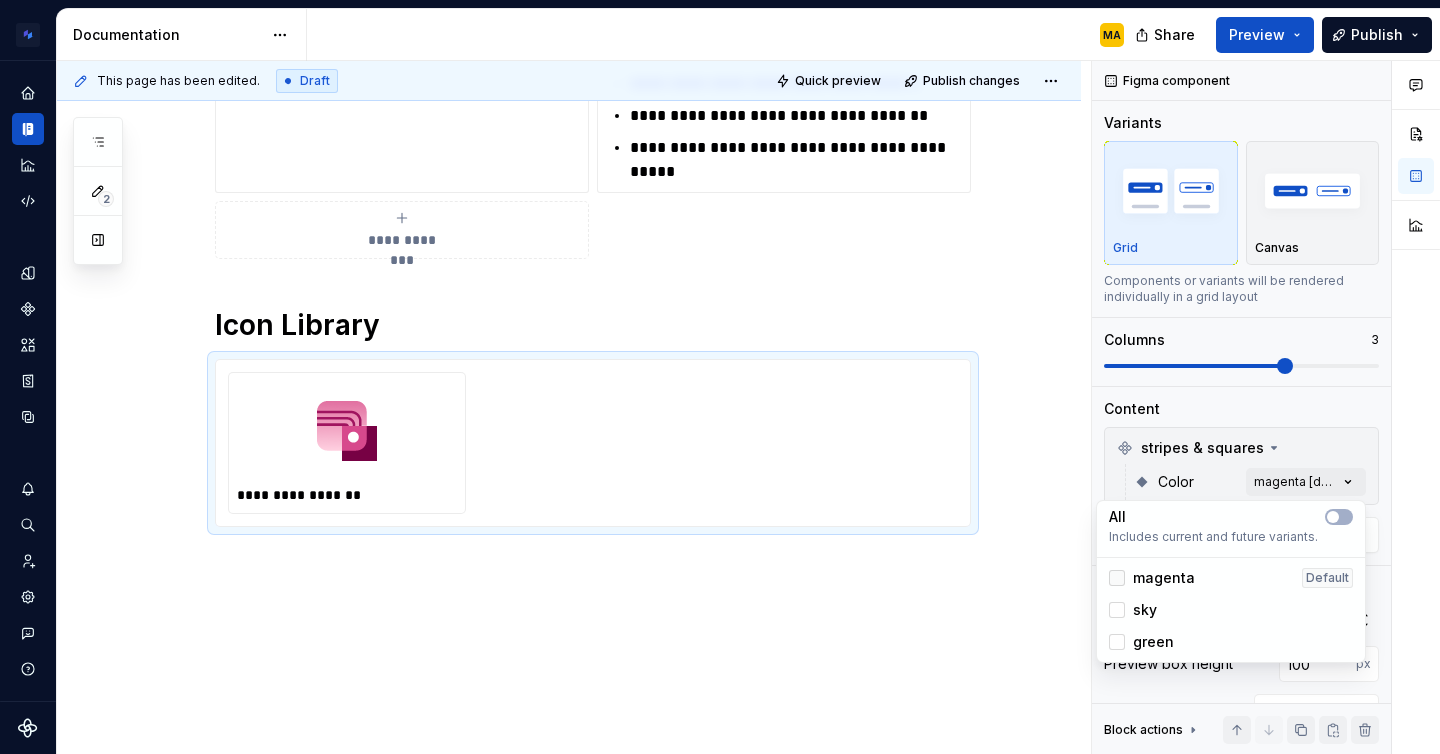click at bounding box center (1117, 578) 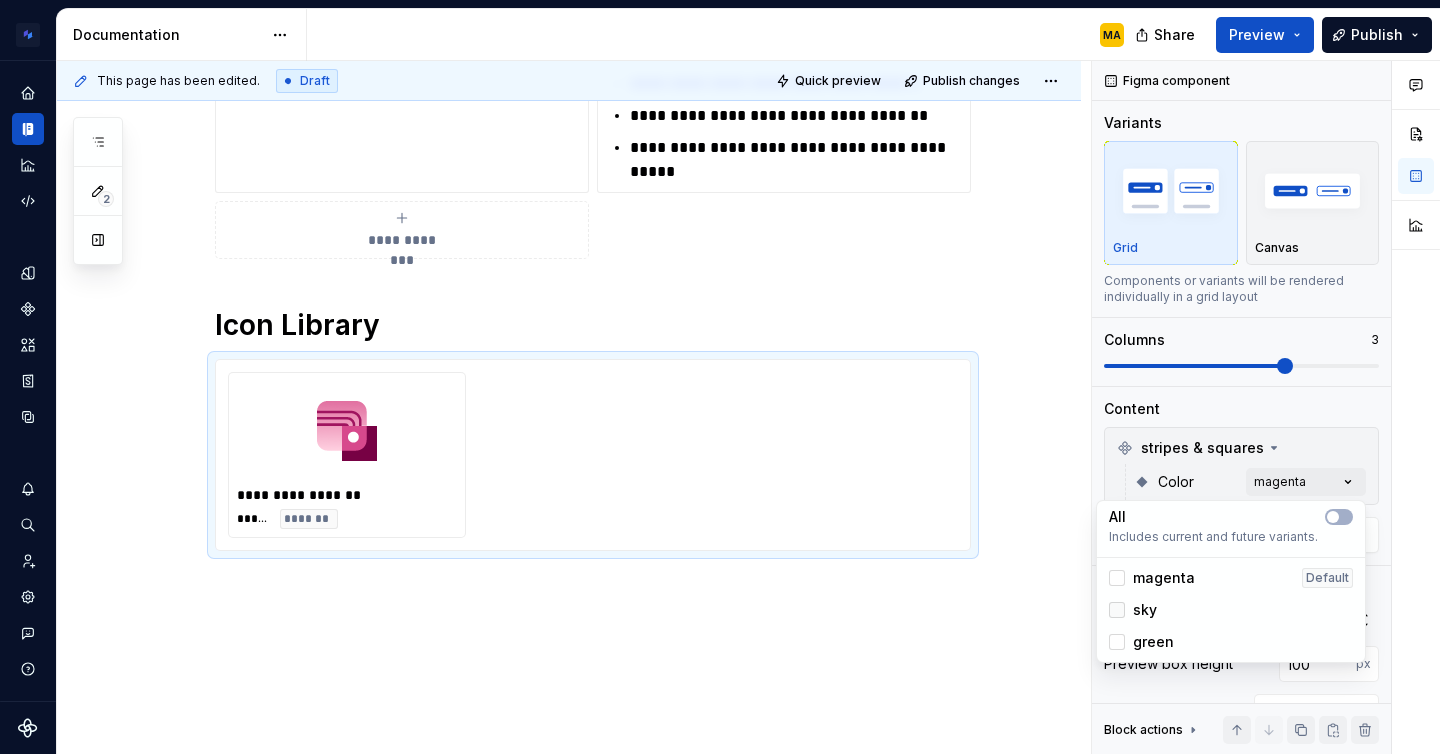 click at bounding box center [1117, 610] 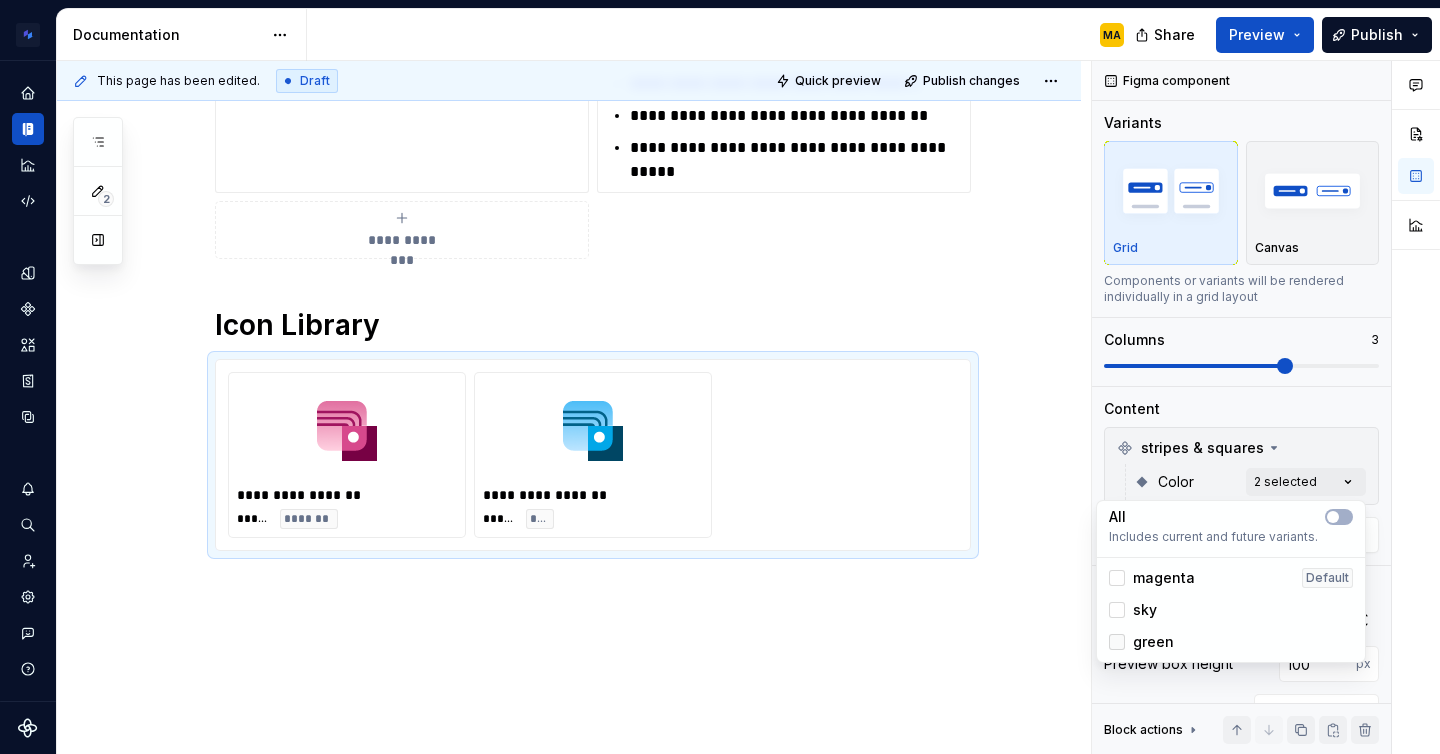click at bounding box center (1117, 642) 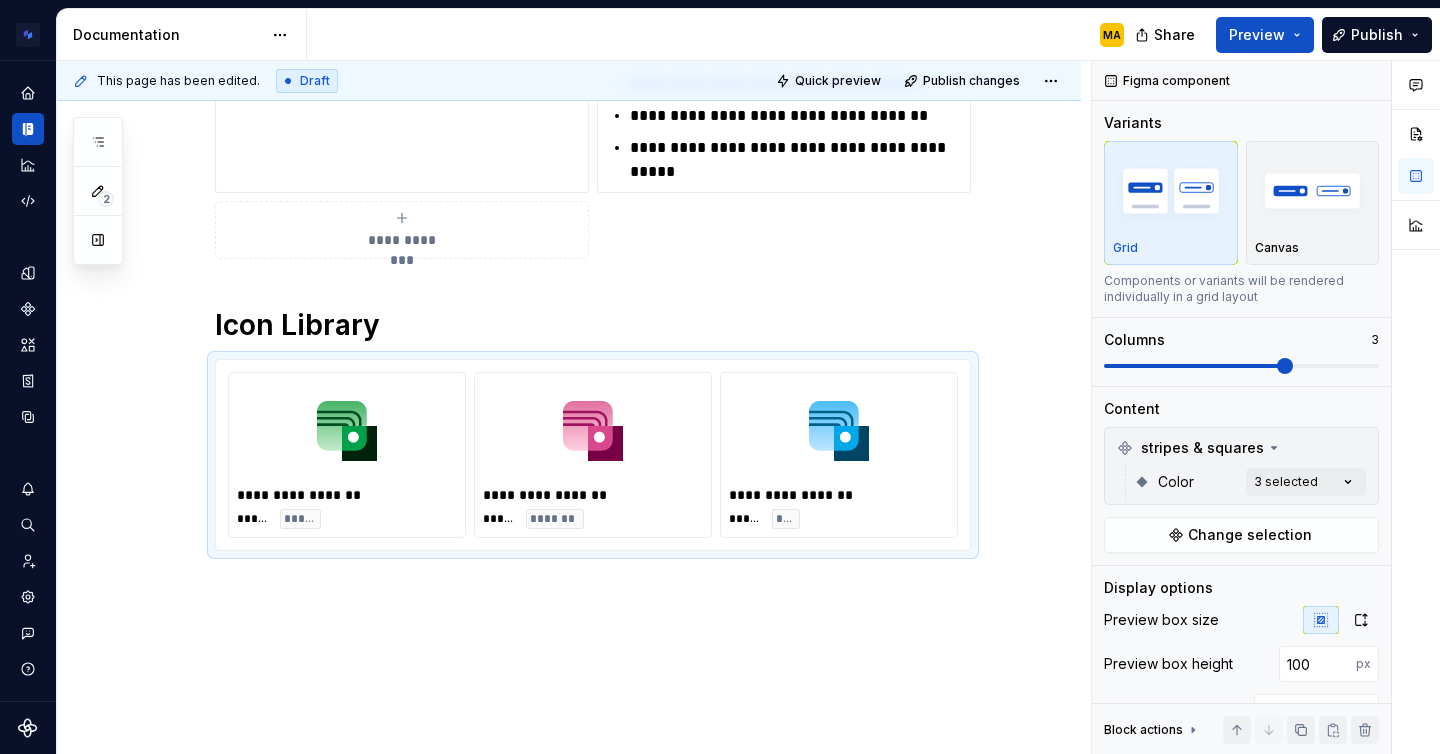 click on "Brand Design System MA Design system data Documentation MA Share Preview Publish 2 Pages Add
Accessibility guide for tree Page tree.
Navigate the tree with the arrow keys. Common tree hotkeys apply. Further keybindings are available:
enter to execute primary action on focused item
f2 to start renaming the focused item
escape to abort renaming an item
control+d to start dragging selected items
[COMPANY] Brand Guidelines Welcome Brand Ethos Brand Foundations Logos Overview Brand architecture Naming guidance Logo files Color Overview Co-branded palettes All swatches Typography Overview All type styles Voice and tone Grid systems Prismatic grid Typographic grid Brand Templates 1-Pagers Social media Flyers Ads Email headers Blog images Brand Assets Icons MA Spot illustrations Stock photography Custom photography Videos Swag Changes Brand Assets  /  Icons Brand Assets  /  Spot illustrations Learn more Contact us Draft Quick preview **" at bounding box center (720, 377) 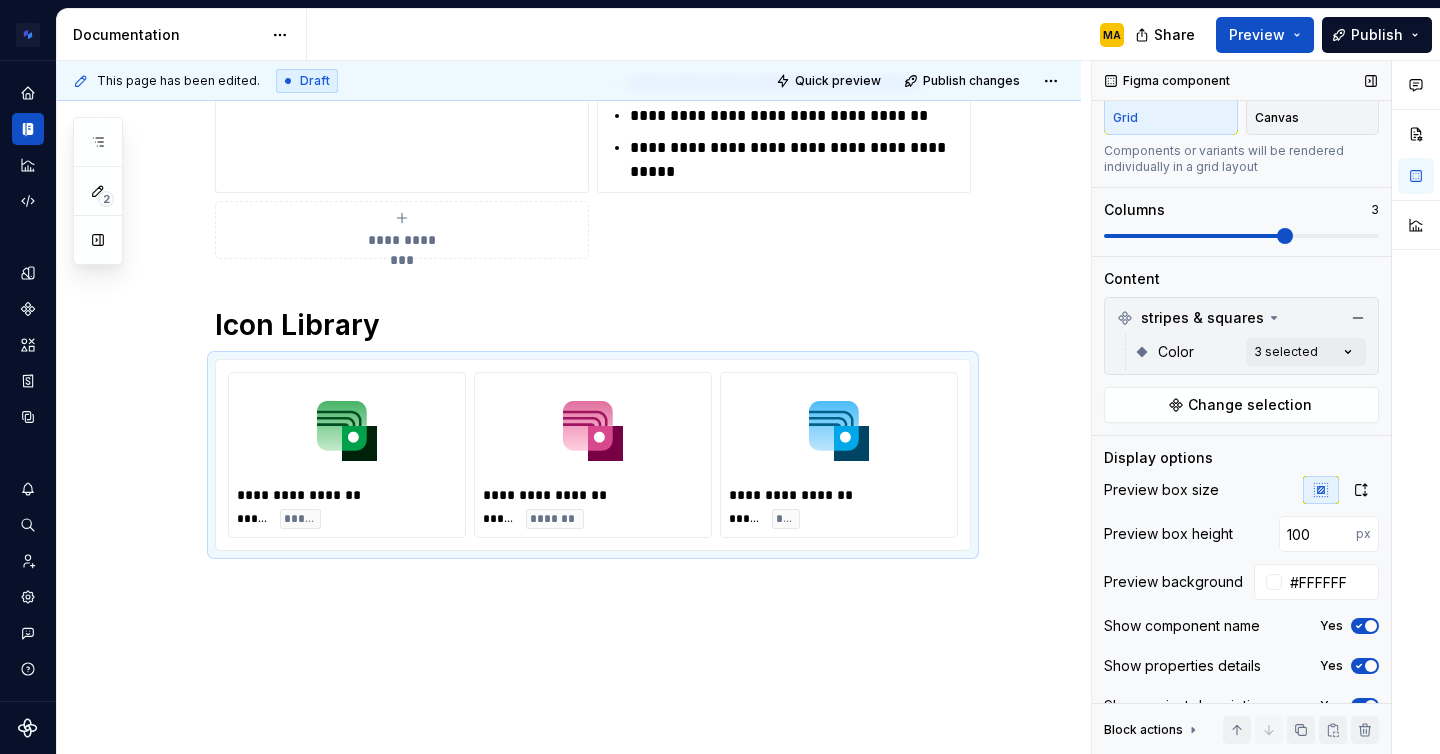 scroll, scrollTop: 159, scrollLeft: 0, axis: vertical 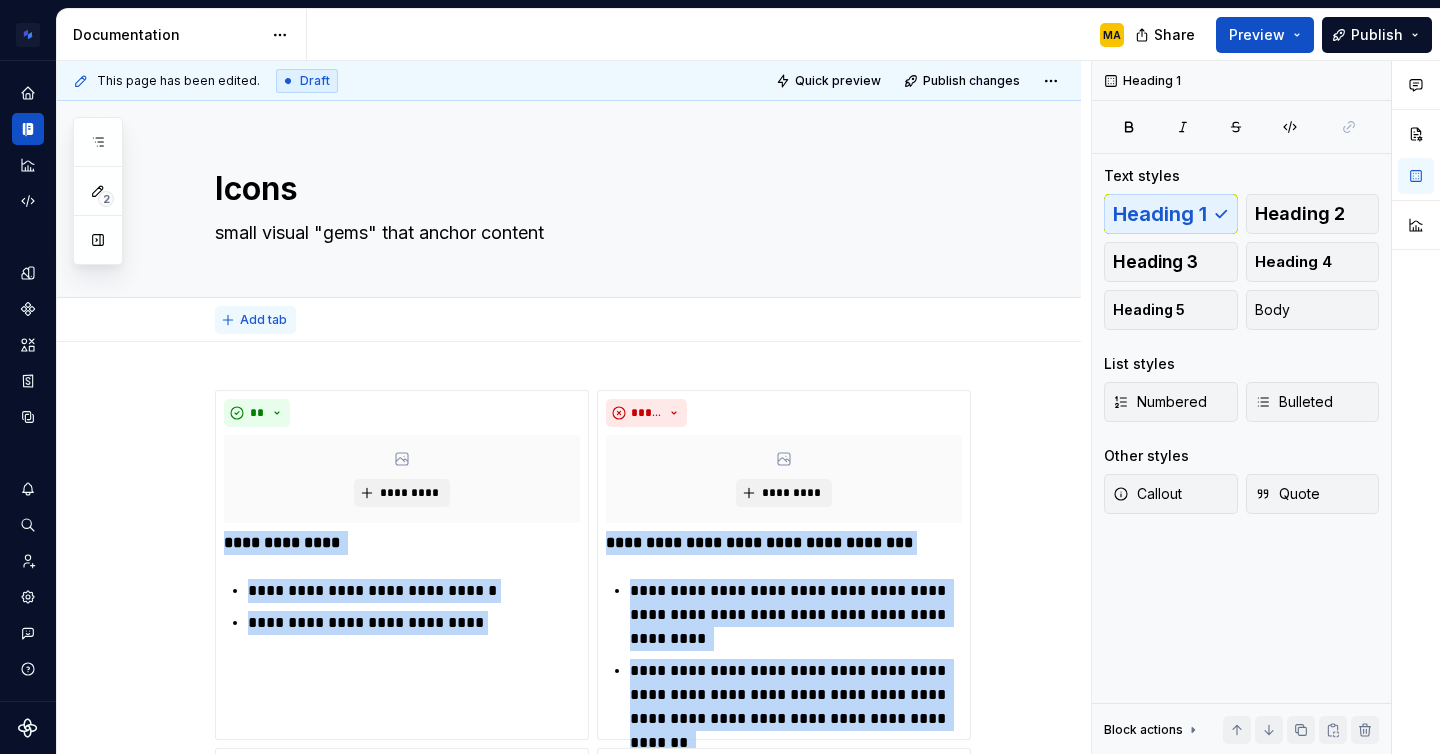 click on "Add tab" at bounding box center (263, 320) 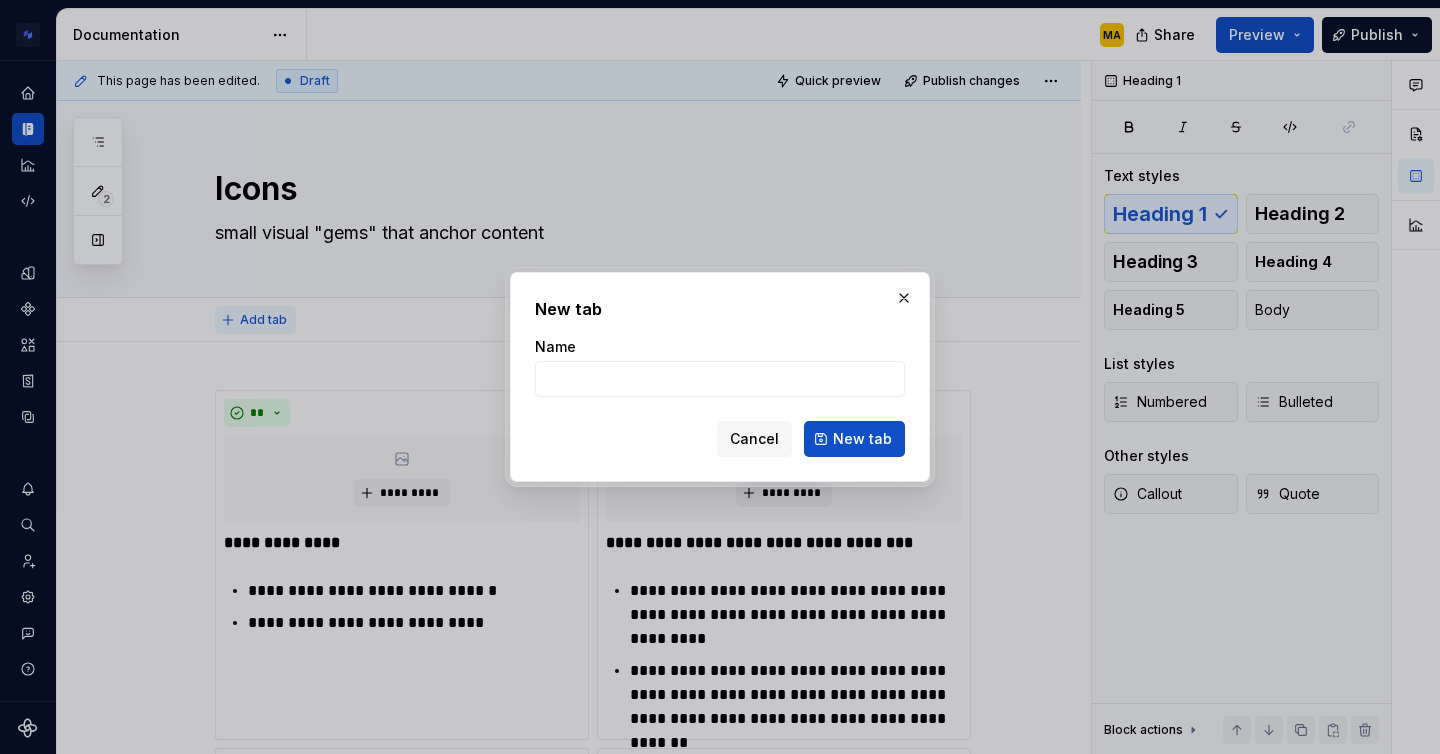 type on "*" 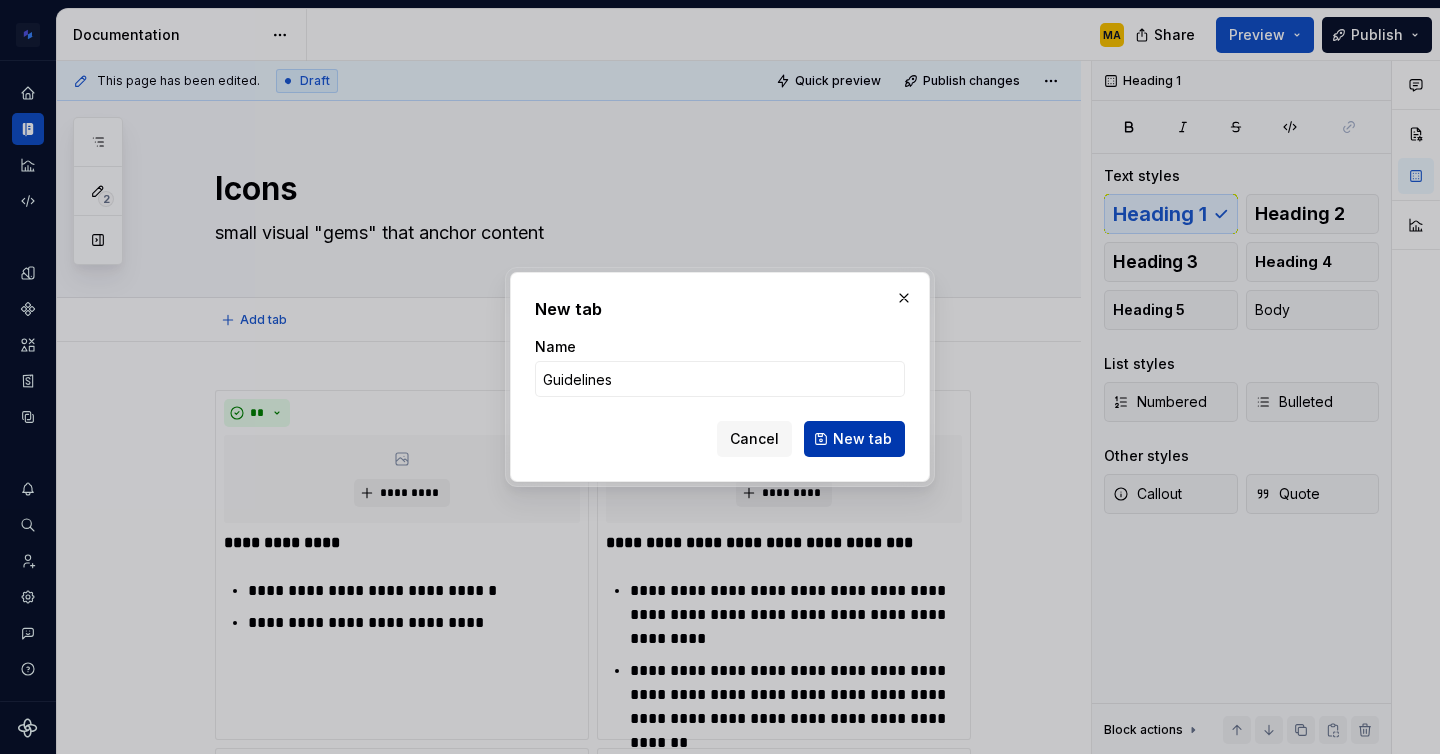 type on "Guidelines" 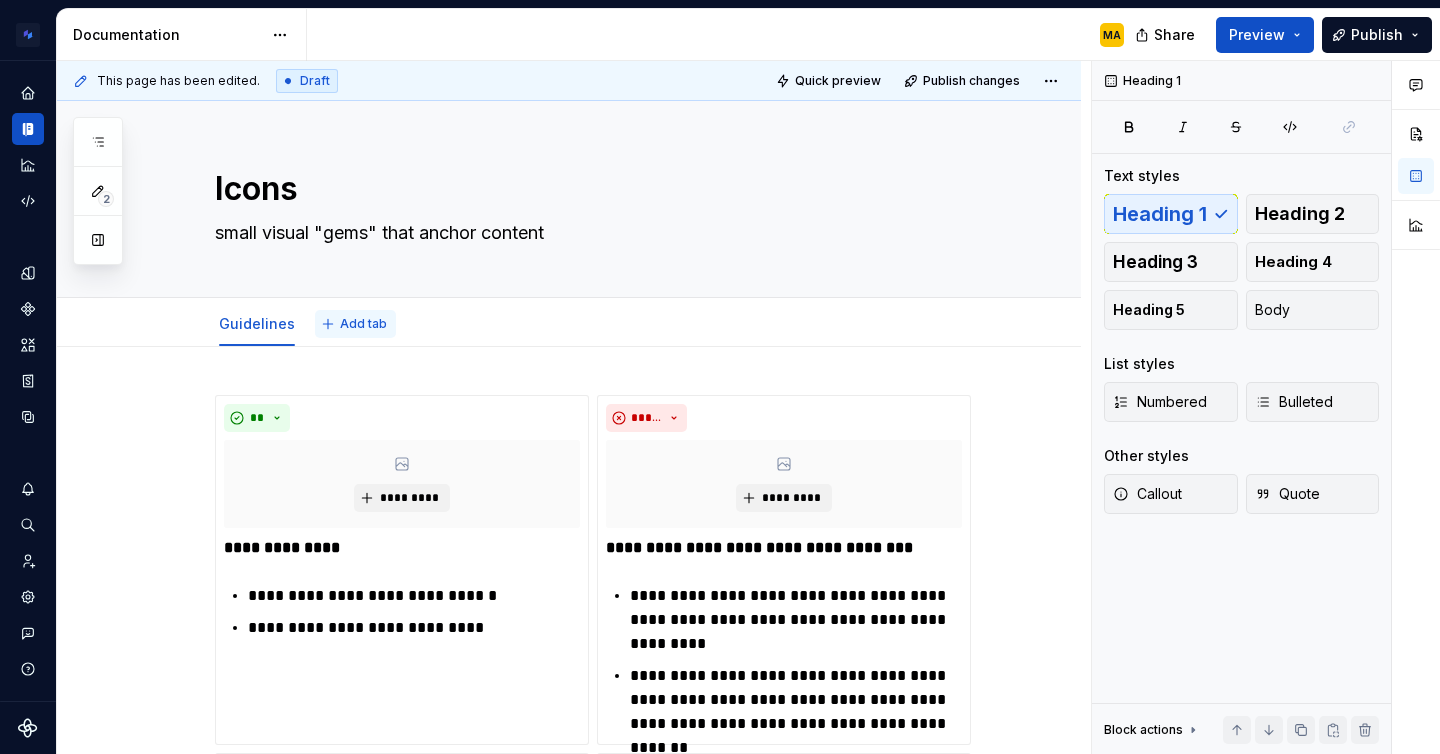 click on "Add tab" at bounding box center [363, 324] 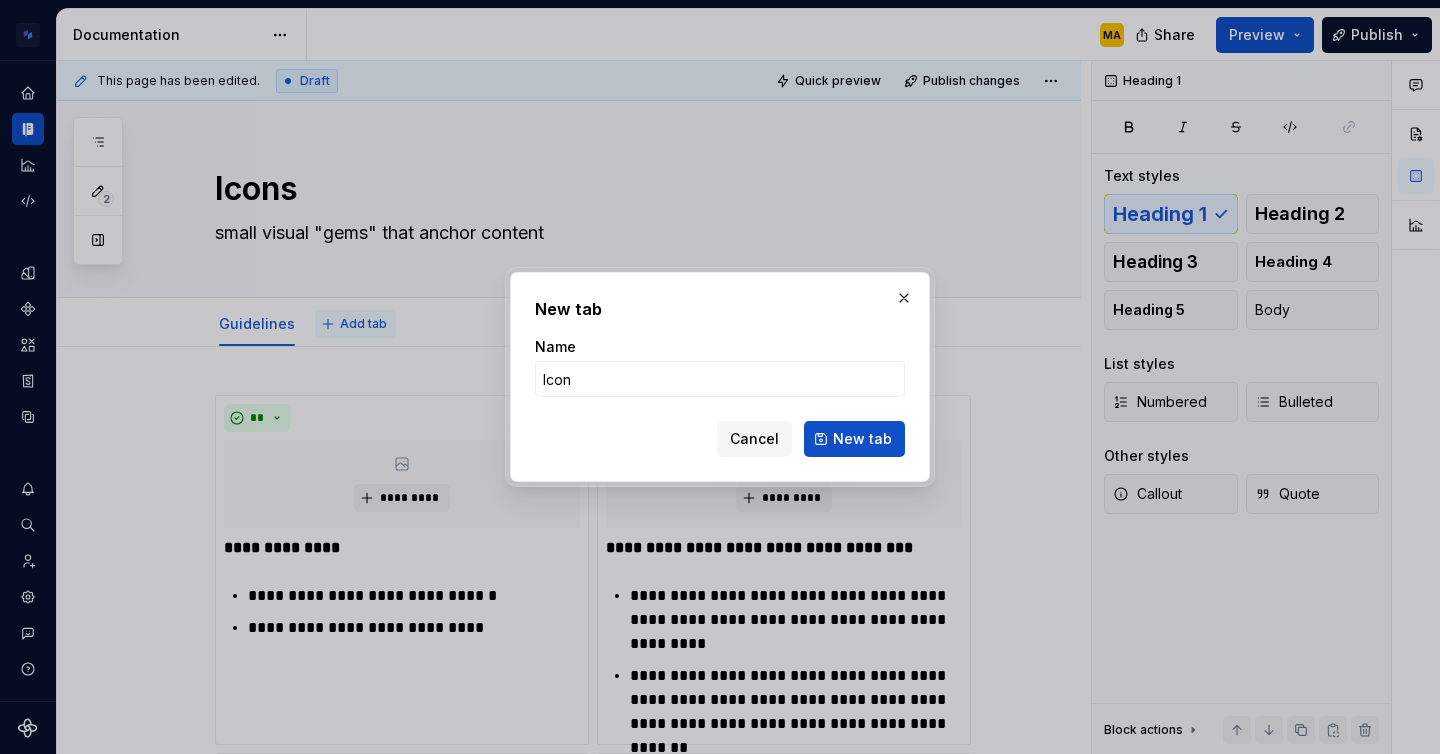 type on "Icon" 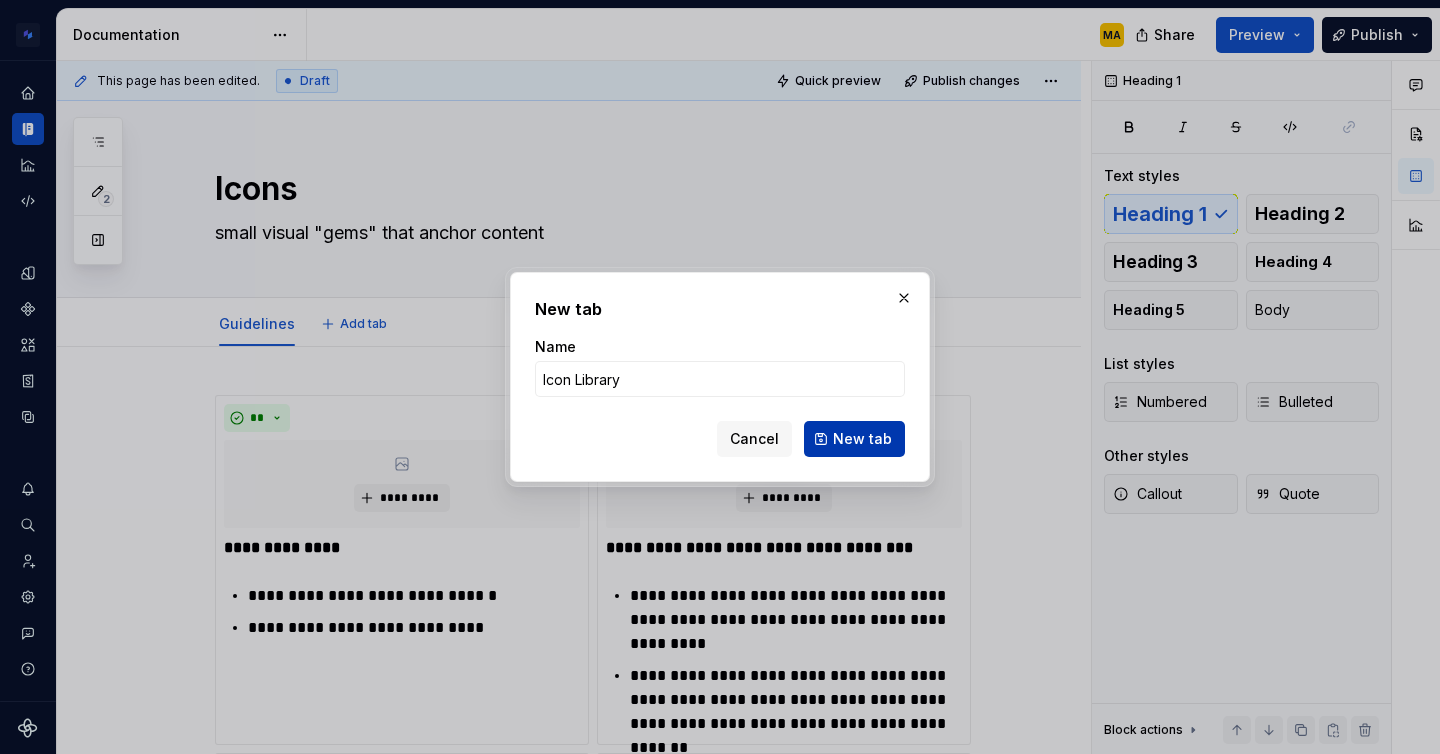 type on "Icon Library" 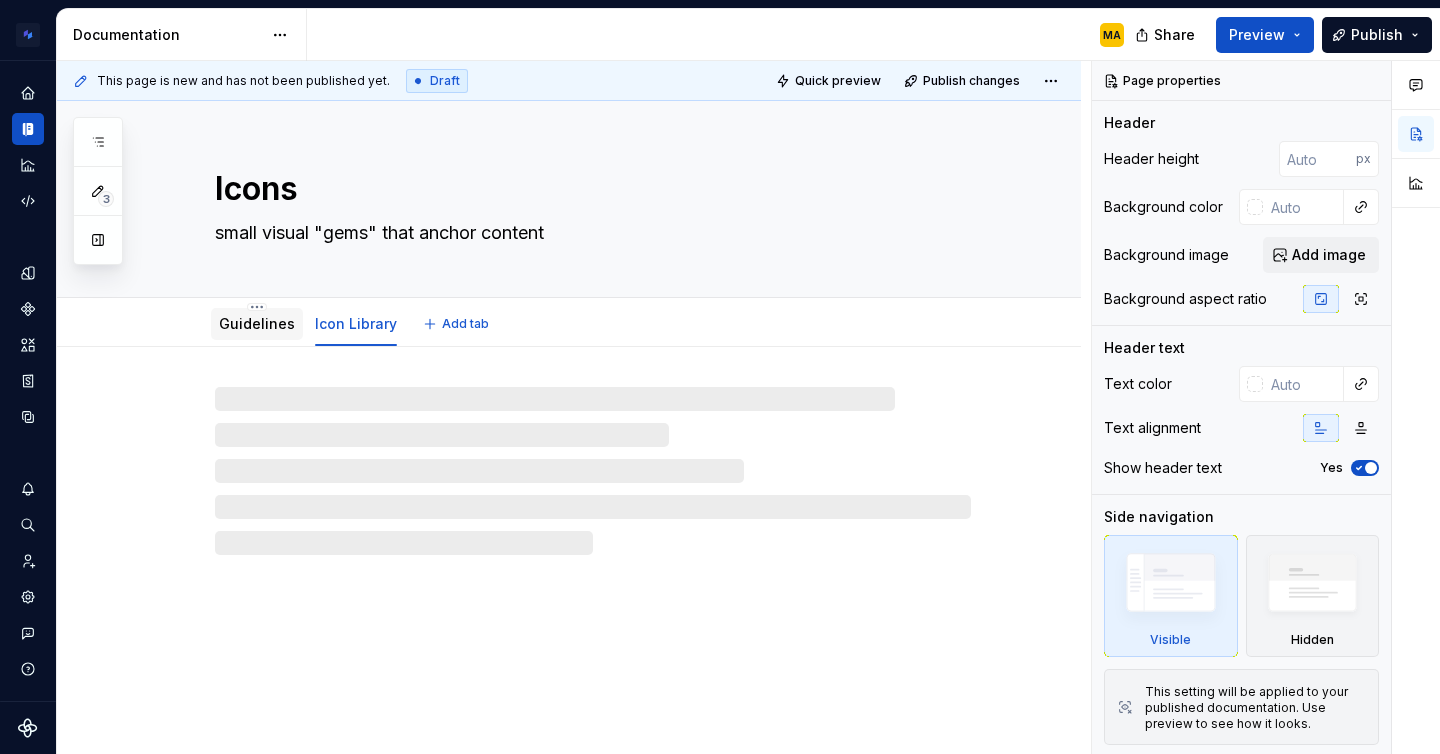 click on "Guidelines" at bounding box center [257, 323] 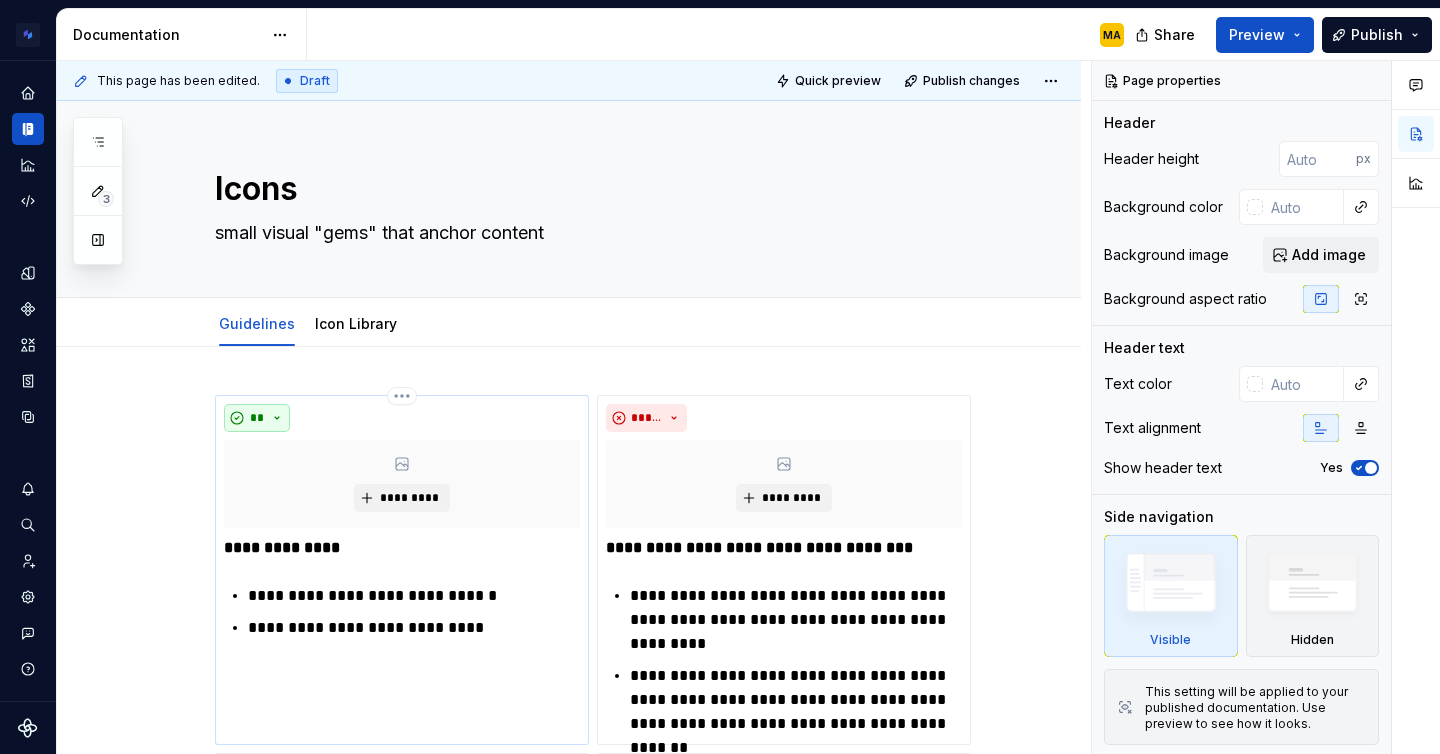 type on "*" 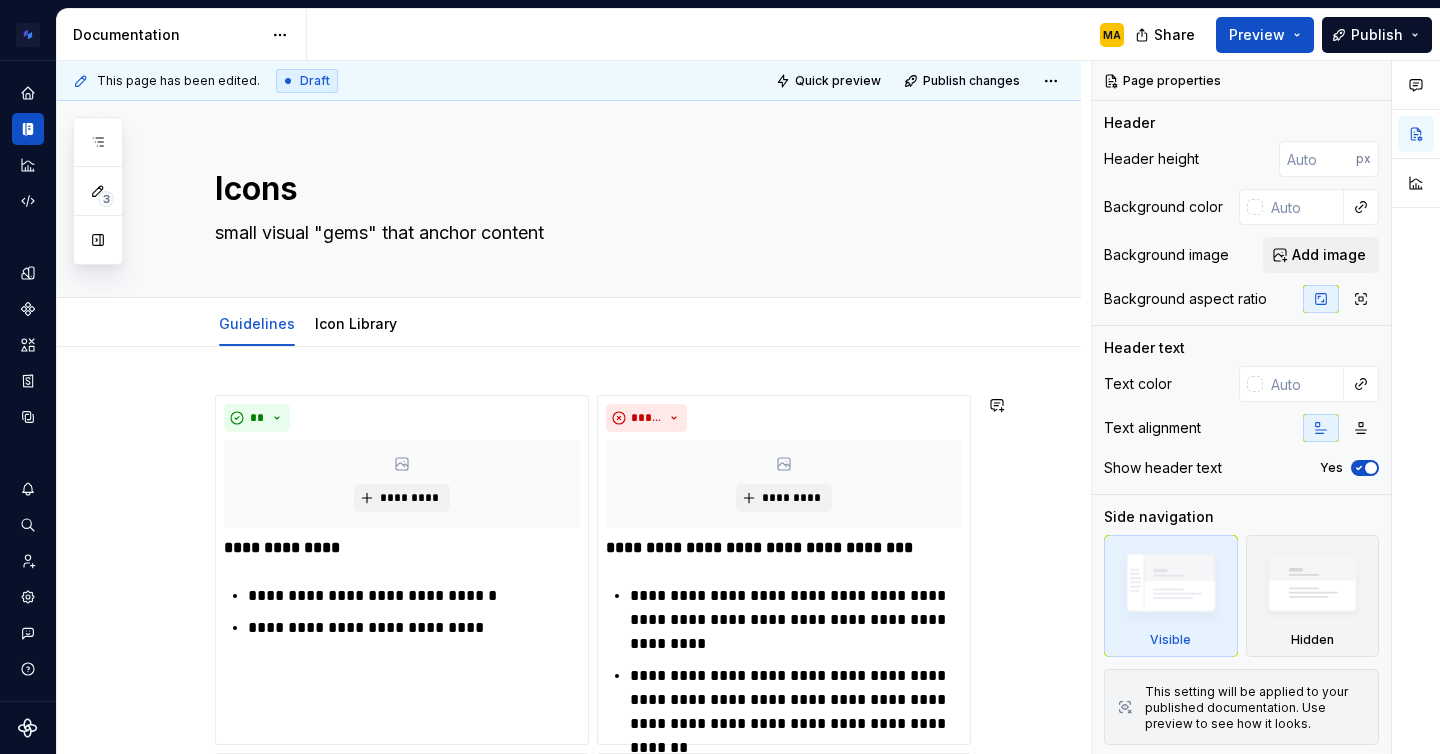 click on "**********" at bounding box center [569, 1129] 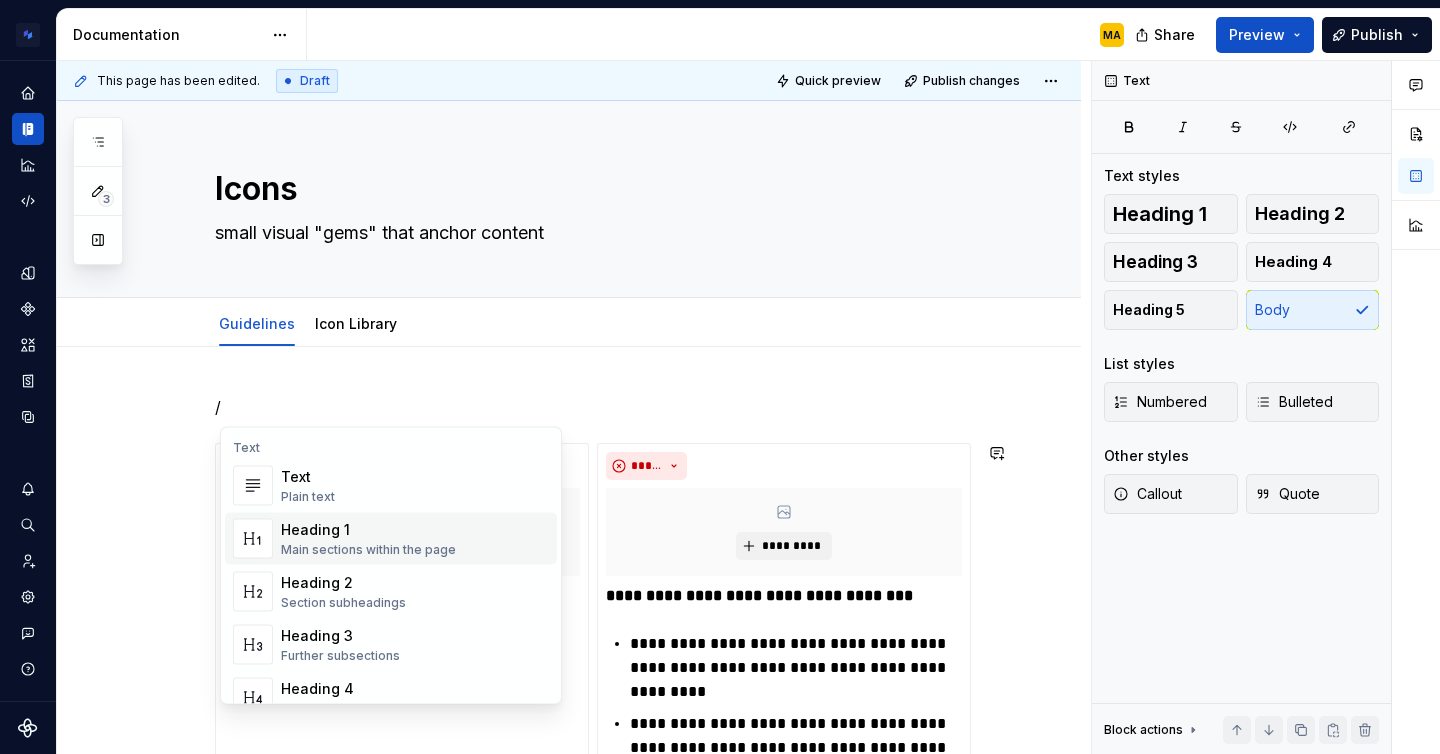 click on "Heading 1" at bounding box center (368, 530) 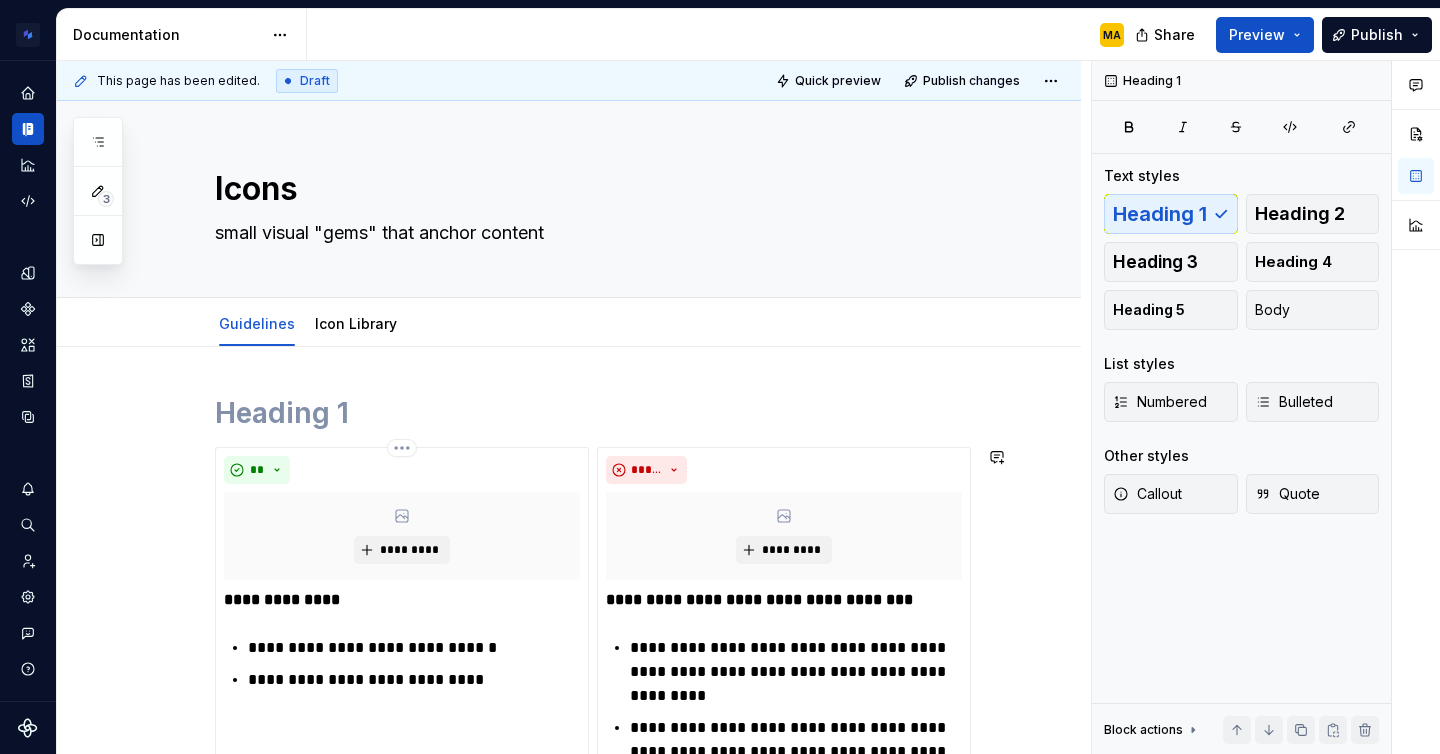 type 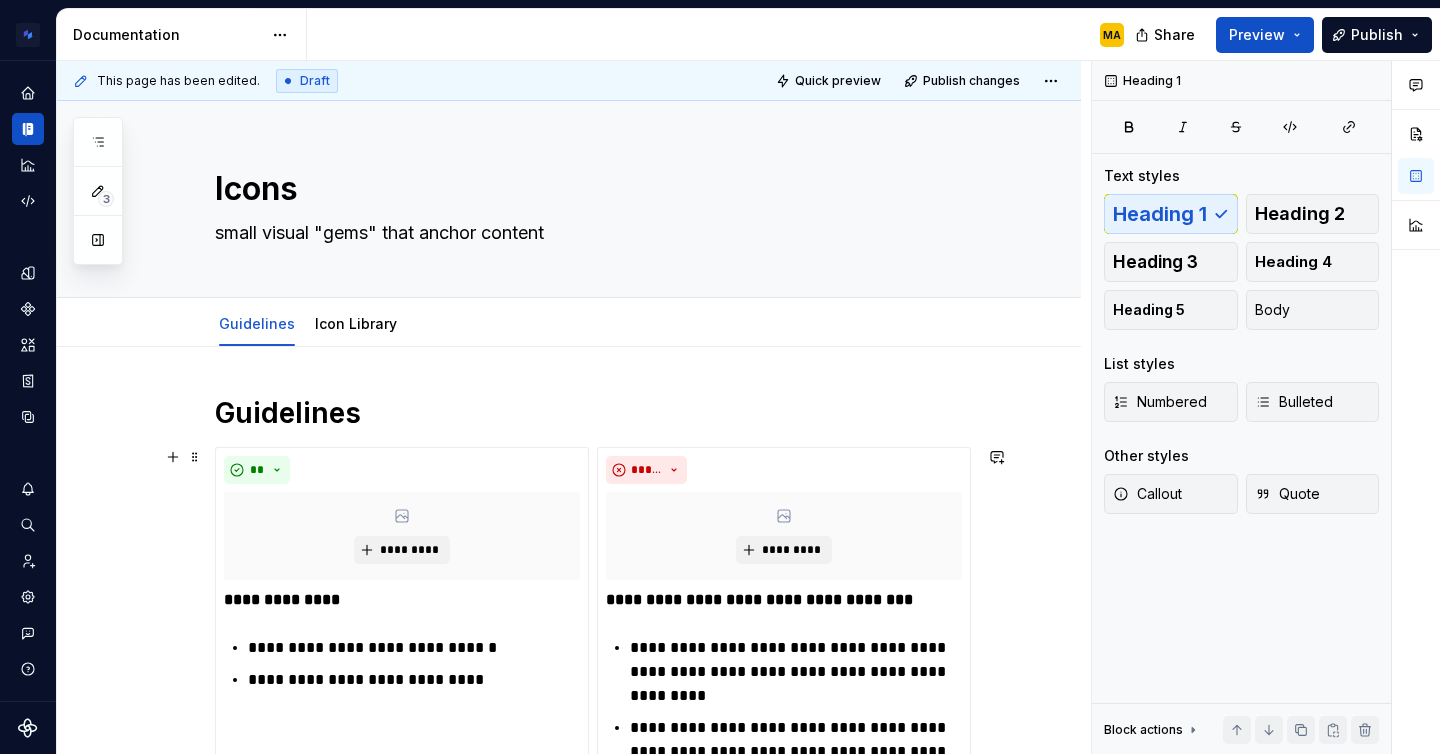 click on "**********" at bounding box center (569, 1155) 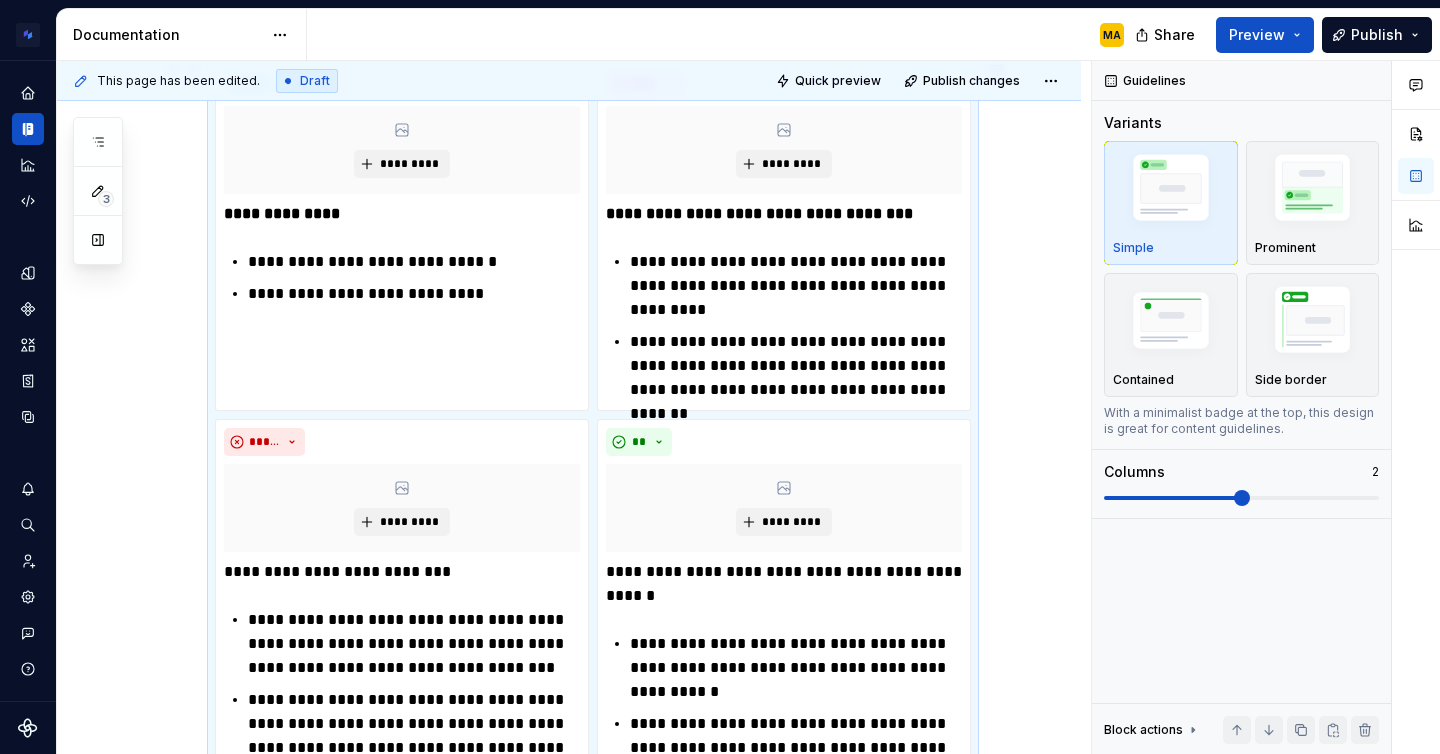 scroll, scrollTop: 1052, scrollLeft: 0, axis: vertical 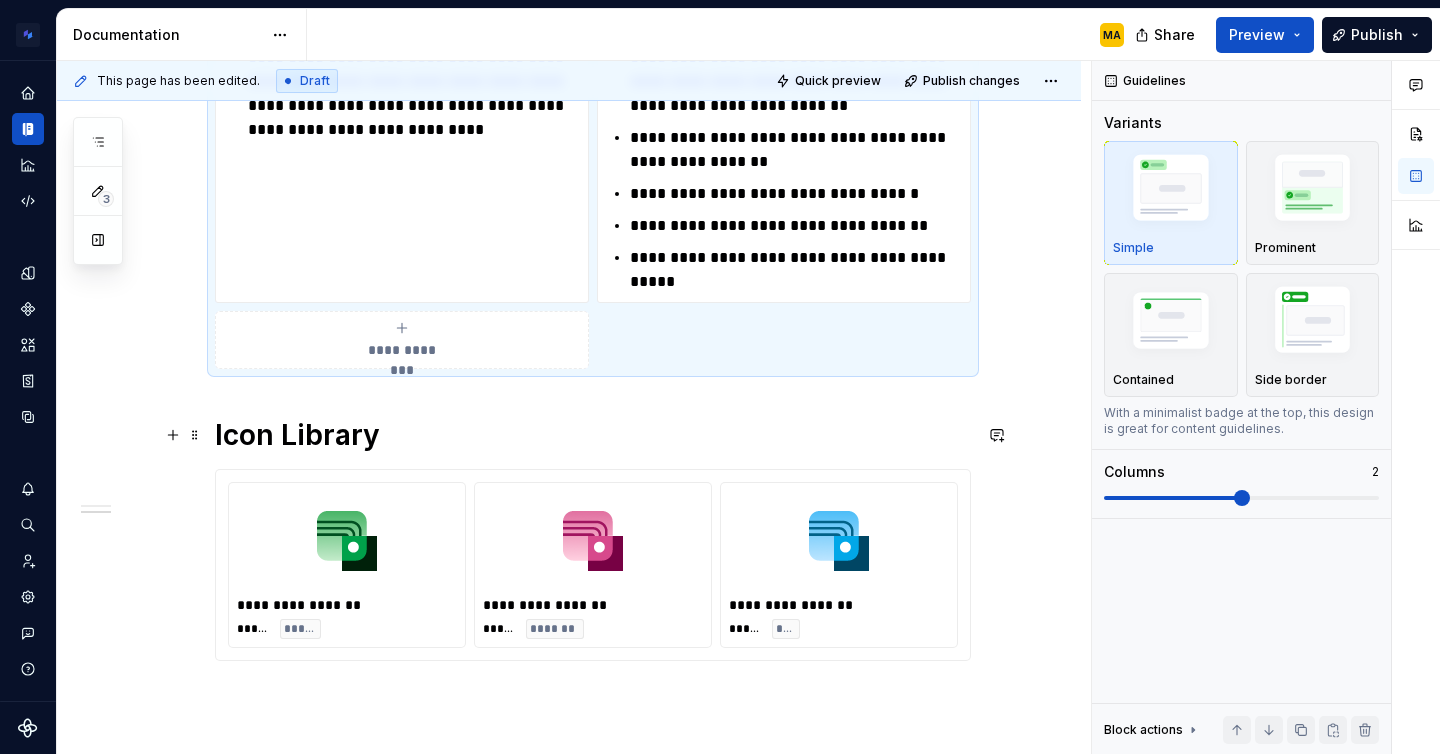 click on "Icon Library" at bounding box center [593, 435] 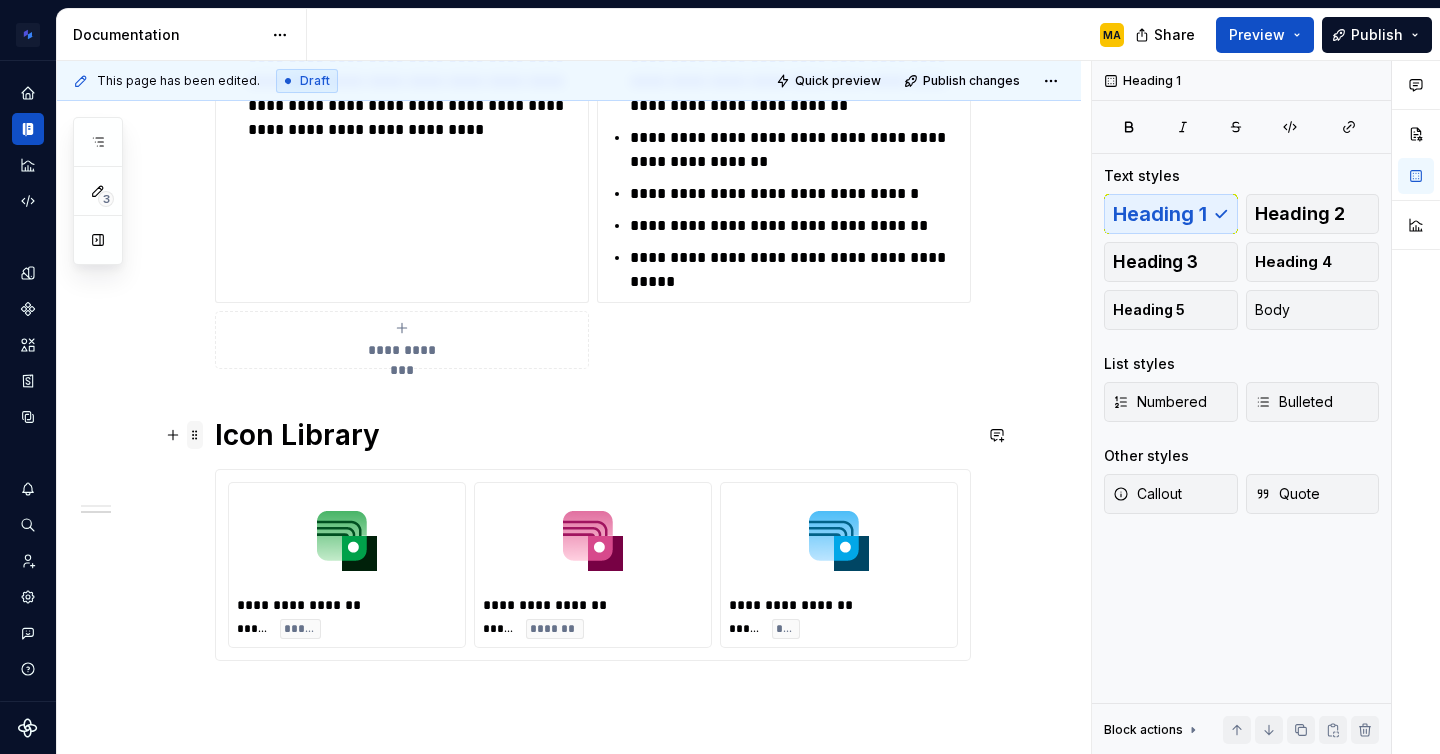 click at bounding box center (195, 435) 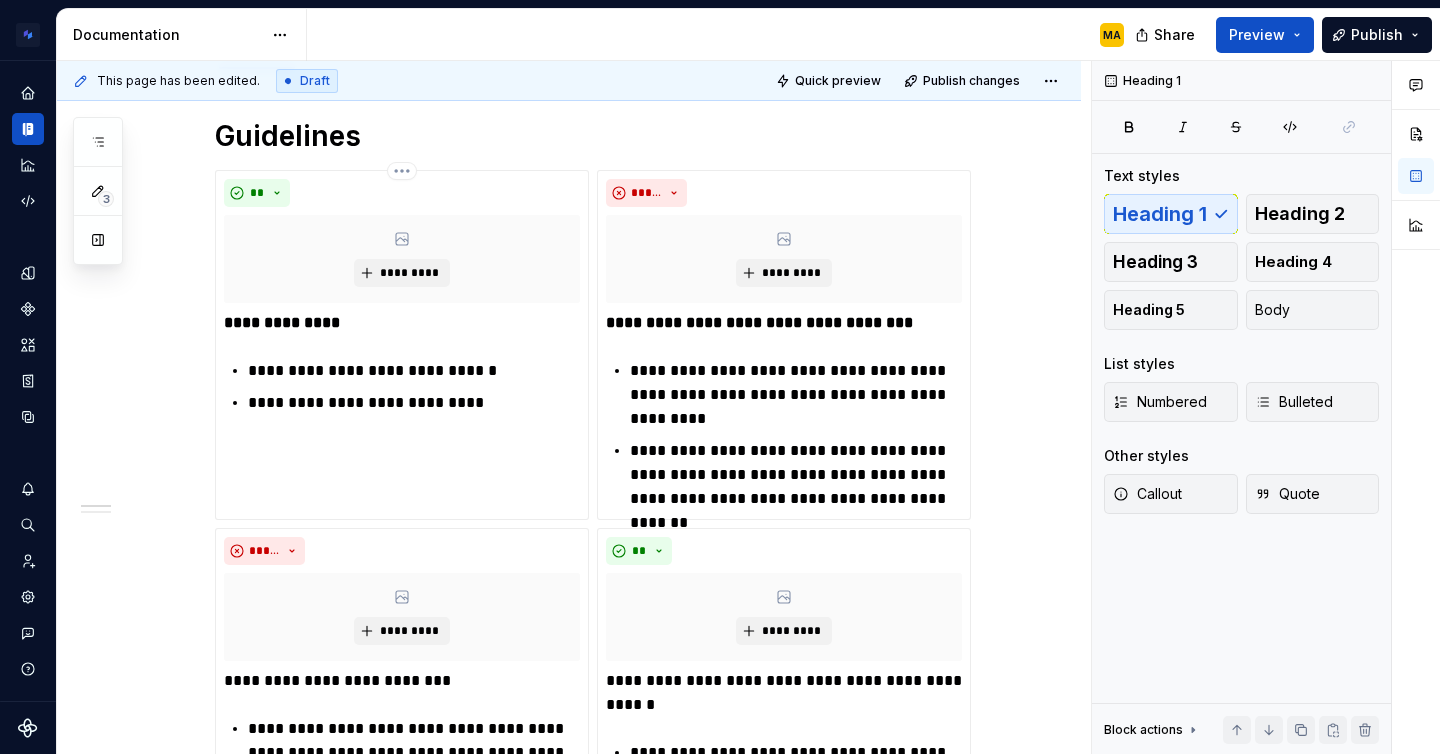 scroll, scrollTop: 0, scrollLeft: 0, axis: both 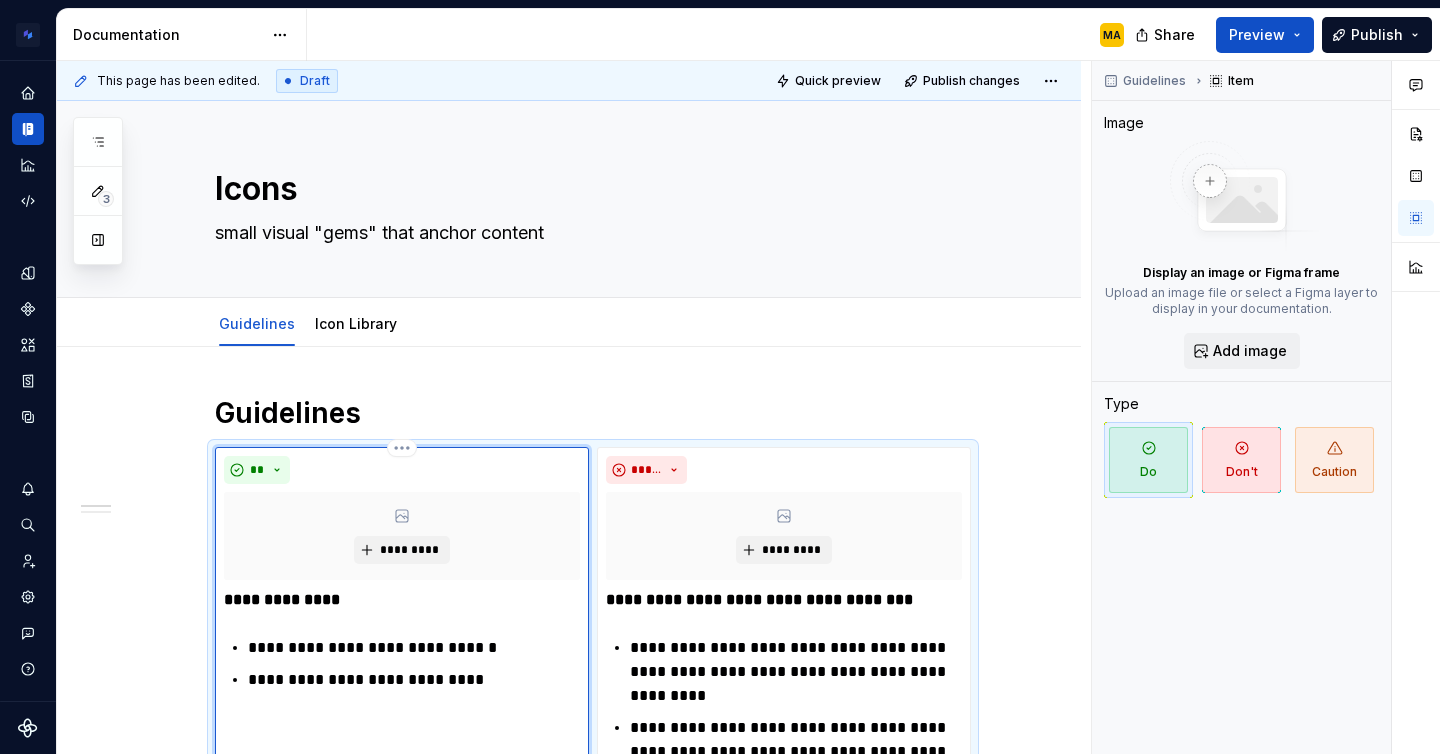 click on "*********" at bounding box center [402, 536] 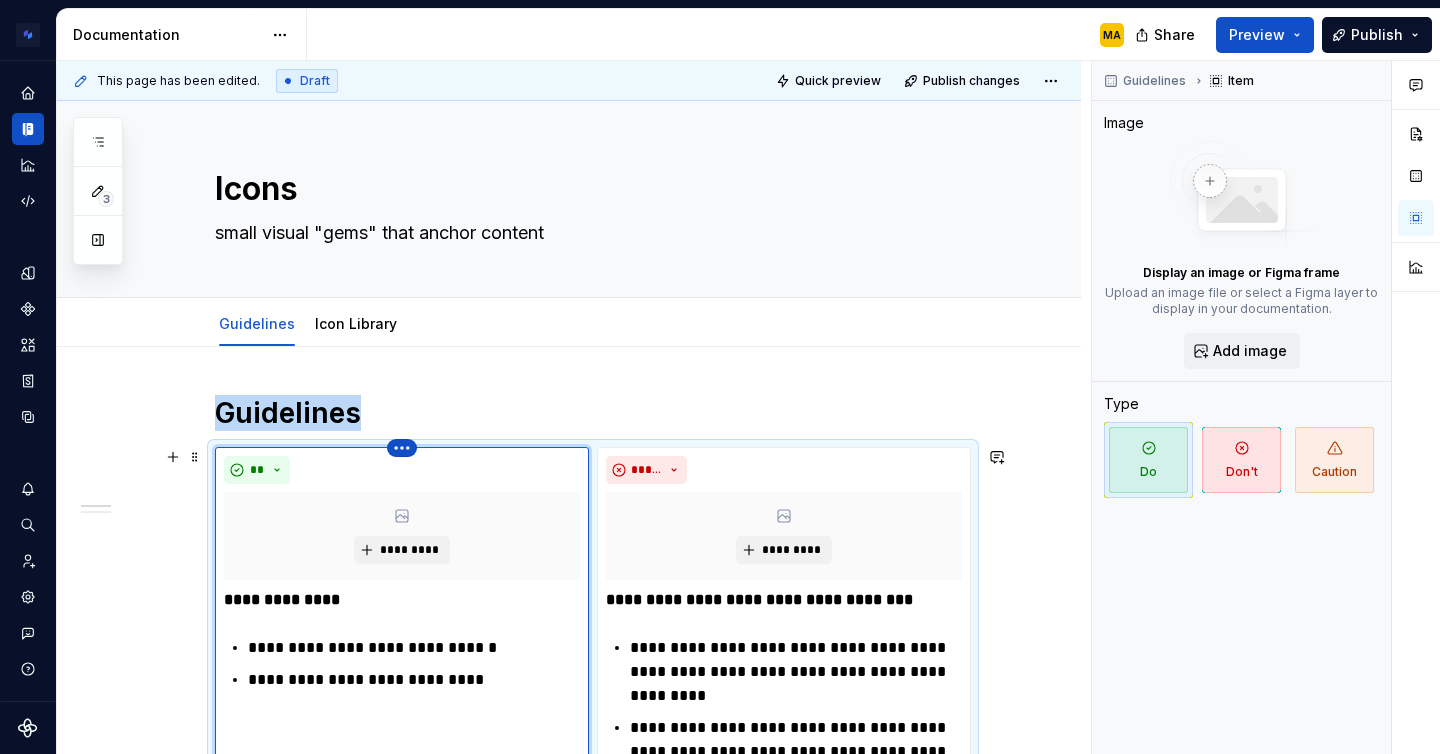 click on "Brand Design System MA Design system data Documentation MA Share Preview Publish 3 Pages Add
Accessibility guide for tree Page tree.
Navigate the tree with the arrow keys. Common tree hotkeys apply. Further keybindings are available:
enter to execute primary action on focused item
f2 to start renaming the focused item
escape to abort renaming an item
control+d to start dragging selected items
[COMPANY] Brand Guidelines Welcome Brand Ethos Brand Foundations Logos Overview Brand architecture Naming guidance Logo files Color Overview Co-branded palettes All swatches Typography Overview All type styles Voice and tone Grid systems Prismatic grid Typographic grid Brand Templates 1-Pagers Social media Flyers Ads Email headers Blog images Brand Assets Icons Guidelines MA Icon Library Spot illustrations Stock photography Custom photography Videos Swag Changes Brand Assets / Icons  /  Guidelines Brand Assets / Icons  /  Icon Library  /" at bounding box center (720, 377) 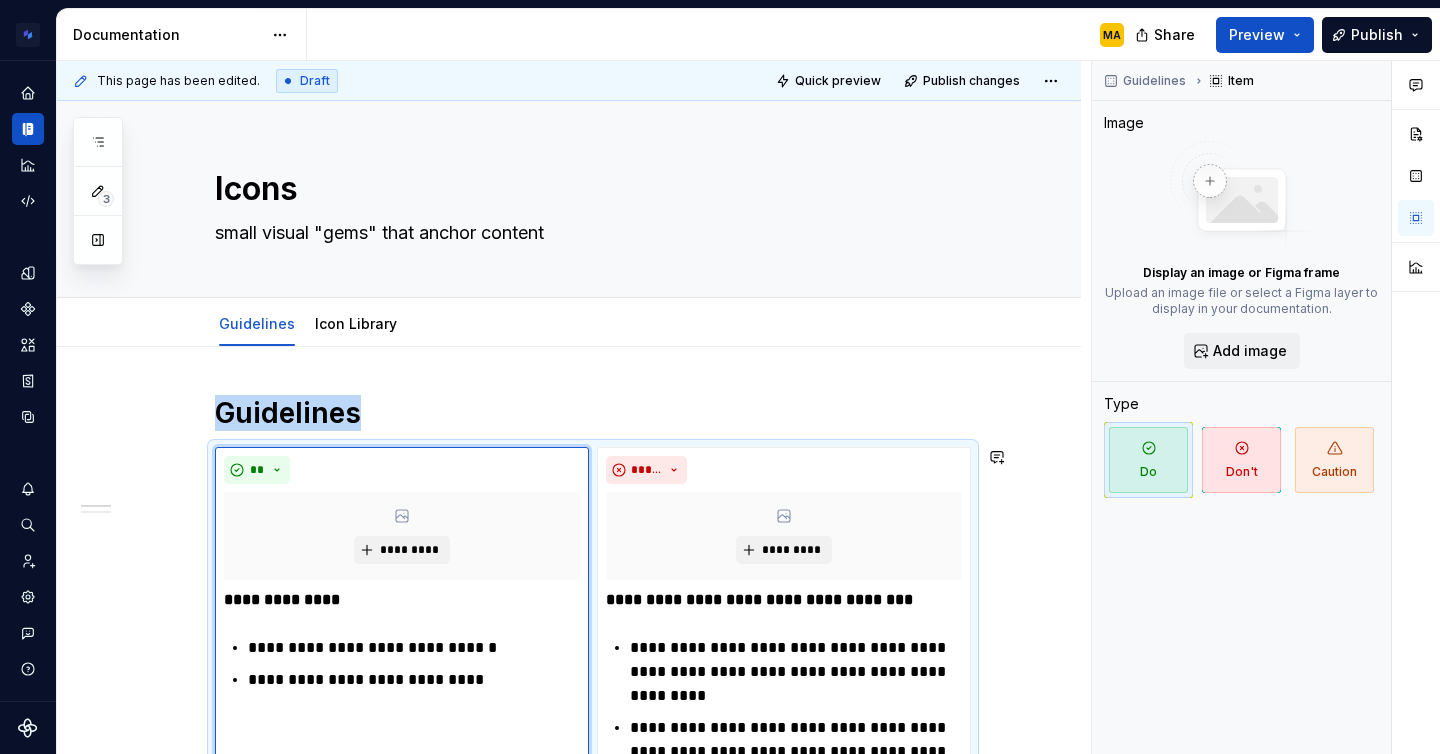 click on "Brand Design System MA Design system data Documentation MA Share Preview Publish 3 Pages Add
Accessibility guide for tree Page tree.
Navigate the tree with the arrow keys. Common tree hotkeys apply. Further keybindings are available:
enter to execute primary action on focused item
f2 to start renaming the focused item
escape to abort renaming an item
control+d to start dragging selected items
[COMPANY] Brand Guidelines Welcome Brand Ethos Brand Foundations Logos Overview Brand architecture Naming guidance Logo files Color Overview Co-branded palettes All swatches Typography Overview All type styles Voice and tone Grid systems Prismatic grid Typographic grid Brand Templates 1-Pagers Social media Flyers Ads Email headers Blog images Brand Assets Icons Guidelines MA Icon Library Spot illustrations Stock photography Custom photography Videos Swag Changes Brand Assets / Icons  /  Guidelines Brand Assets / Icons  /  Icon Library  /" at bounding box center (720, 377) 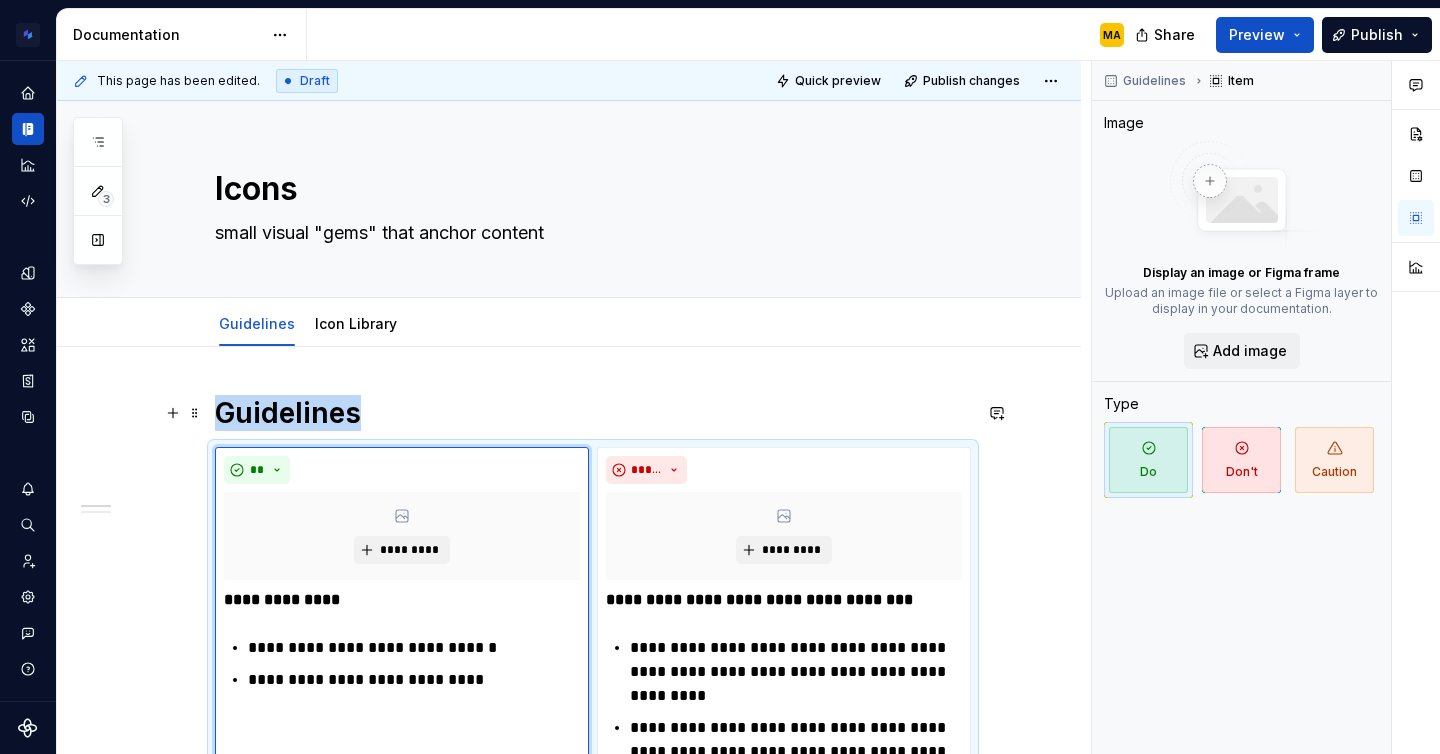 click on "Guidelines" at bounding box center [593, 413] 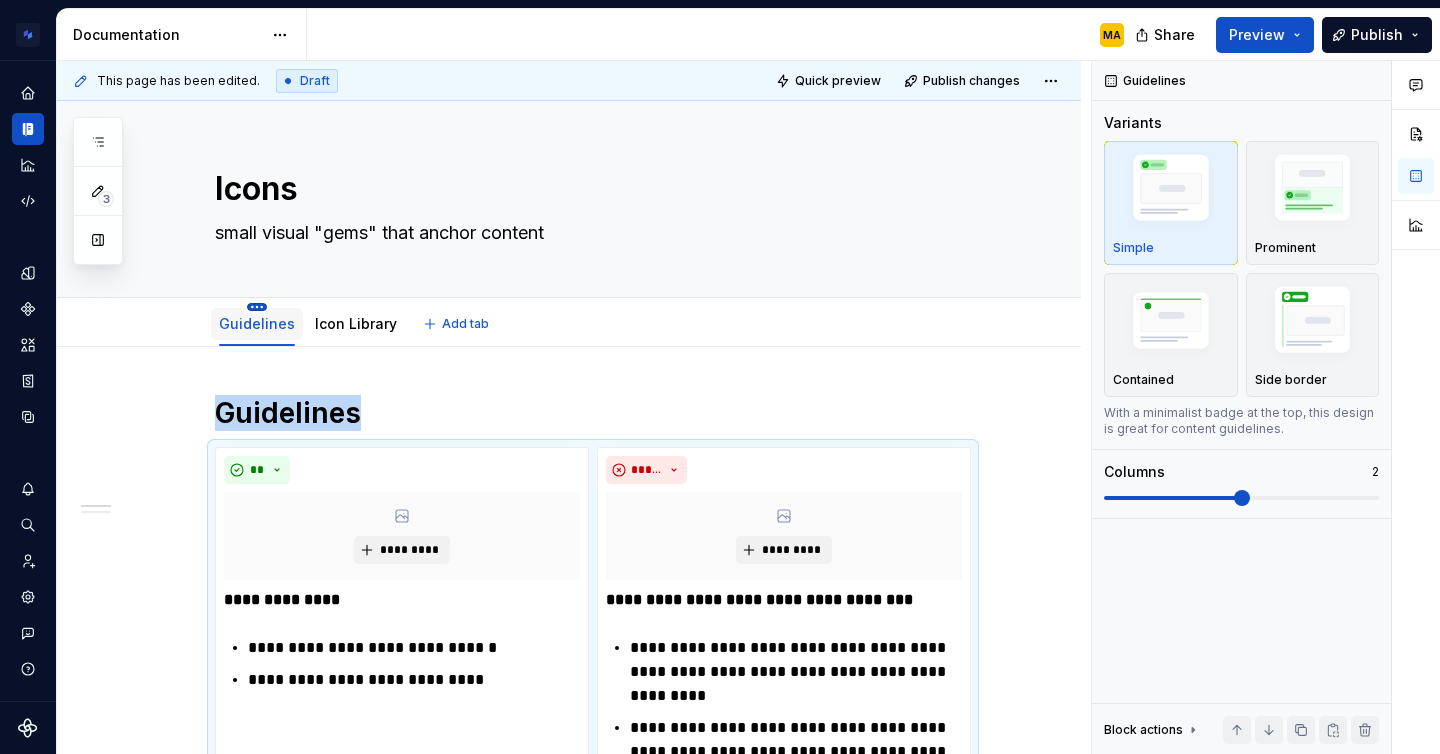 click on "Brand Design System MA Design system data Documentation MA Share Preview Publish 3 Pages Add
Accessibility guide for tree Page tree.
Navigate the tree with the arrow keys. Common tree hotkeys apply. Further keybindings are available:
enter to execute primary action on focused item
f2 to start renaming the focused item
escape to abort renaming an item
control+d to start dragging selected items
[COMPANY] Brand Guidelines Welcome Brand Ethos Brand Foundations Logos Overview Brand architecture Naming guidance Logo files Color Overview Co-branded palettes All swatches Typography Overview All type styles Voice and tone Grid systems Prismatic grid Typographic grid Brand Templates 1-Pagers Social media Flyers Ads Email headers Blog images Brand Assets Icons Guidelines MA Icon Library Spot illustrations Stock photography Custom photography Videos Swag Changes Brand Assets / Icons  /  Guidelines Brand Assets / Icons  /  Icon Library  /" at bounding box center [720, 377] 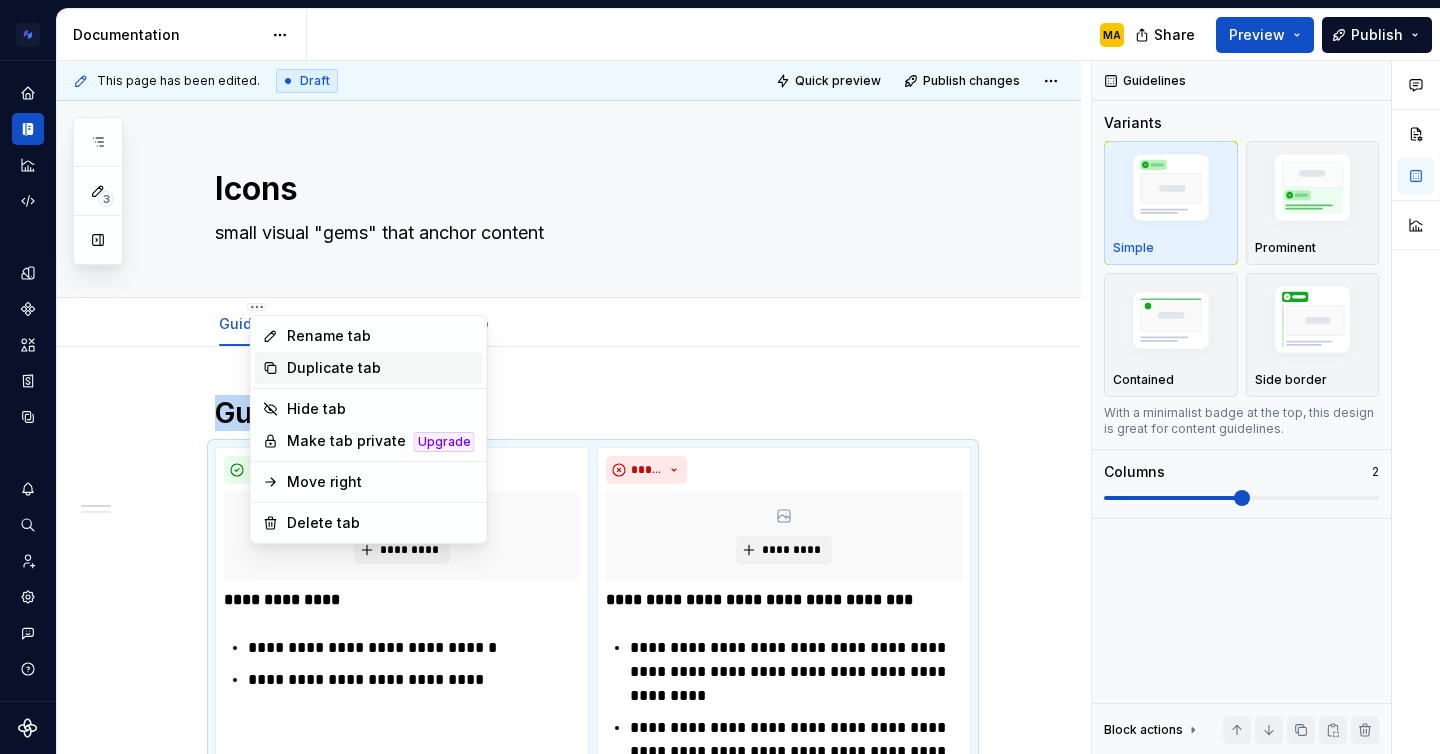 click on "Duplicate tab" at bounding box center [381, 368] 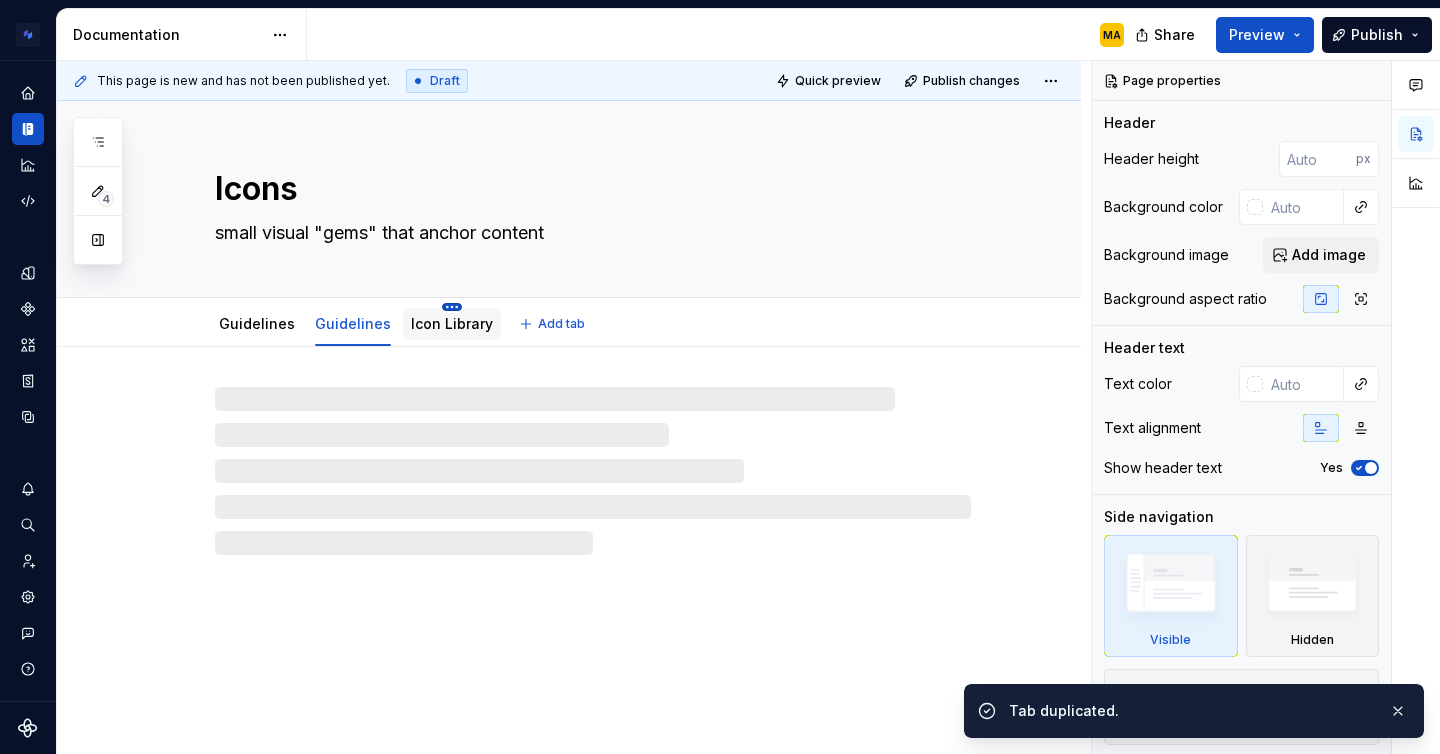 click on "Brand Design System MA Design system data Documentation MA Share Preview Publish 4 Pages Add
Accessibility guide for tree Page tree.
Navigate the tree with the arrow keys. Common tree hotkeys apply. Further keybindings are available:
enter to execute primary action on focused item
f2 to start renaming the focused item
escape to abort renaming an item
control+d to start dragging selected items
[COMPANY] Brand Guidelines Welcome Brand Ethos Brand Foundations Logos Overview Brand architecture Naming guidance Logo files Color Overview Co-branded palettes All swatches Typography Overview All type styles Voice and tone Grid systems Prismatic grid Typographic grid Brand Templates 1-Pagers Social media Flyers Ads Email headers Blog images Brand Assets Icons Guidelines Guidelines MA Icon Library Spot illustrations Stock photography Custom photography Videos Swag Changes Brand Assets / Icons  /  Guidelines Brand Assets / Icons  /   /" at bounding box center [720, 377] 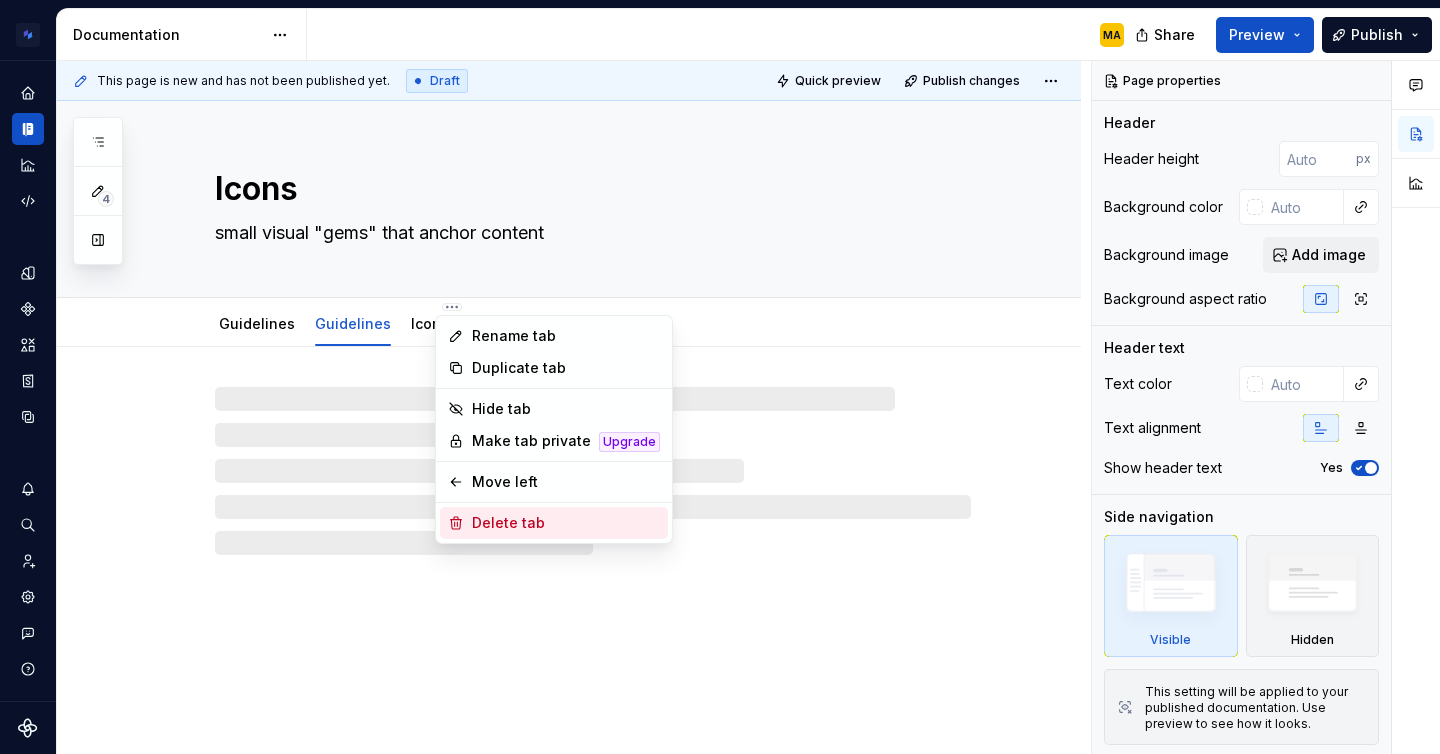 click on "Delete tab" at bounding box center [554, 523] 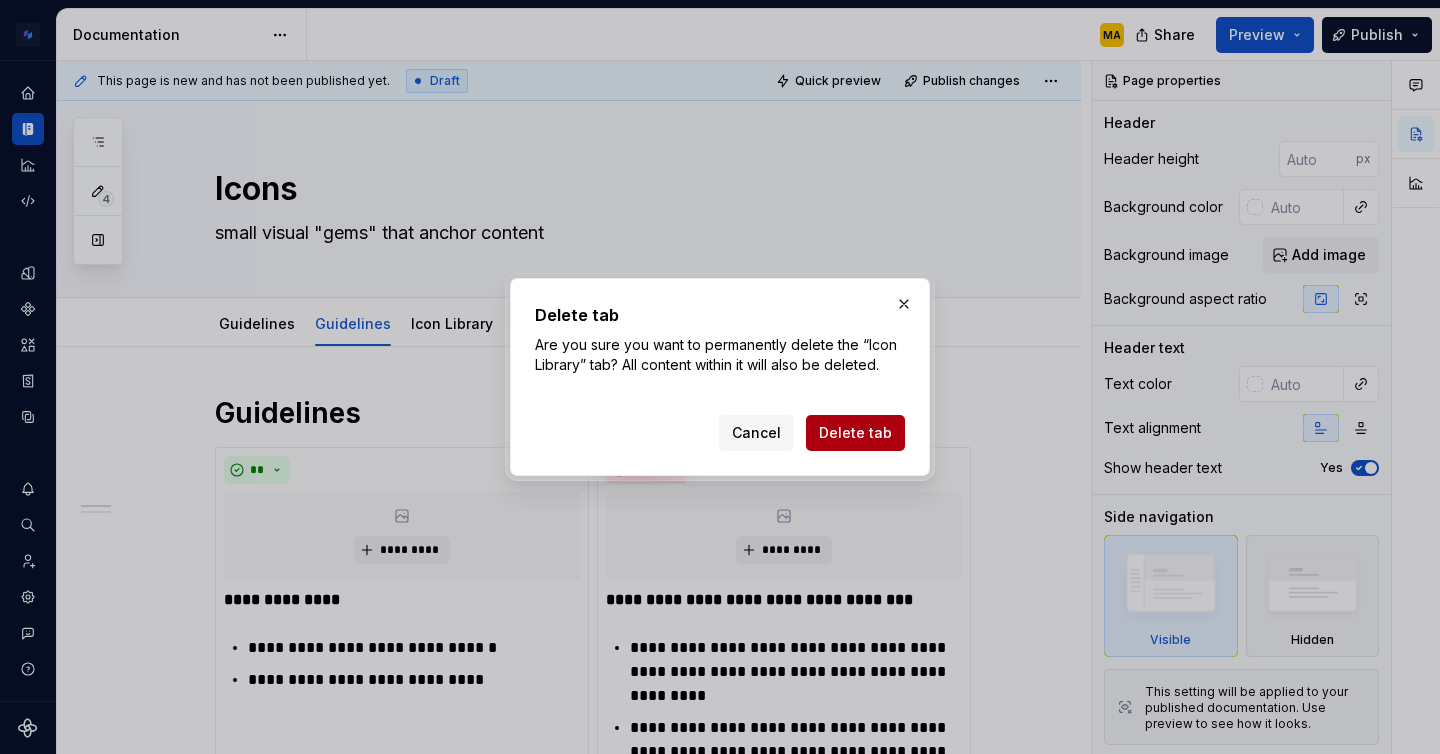 click on "Delete tab" at bounding box center (855, 433) 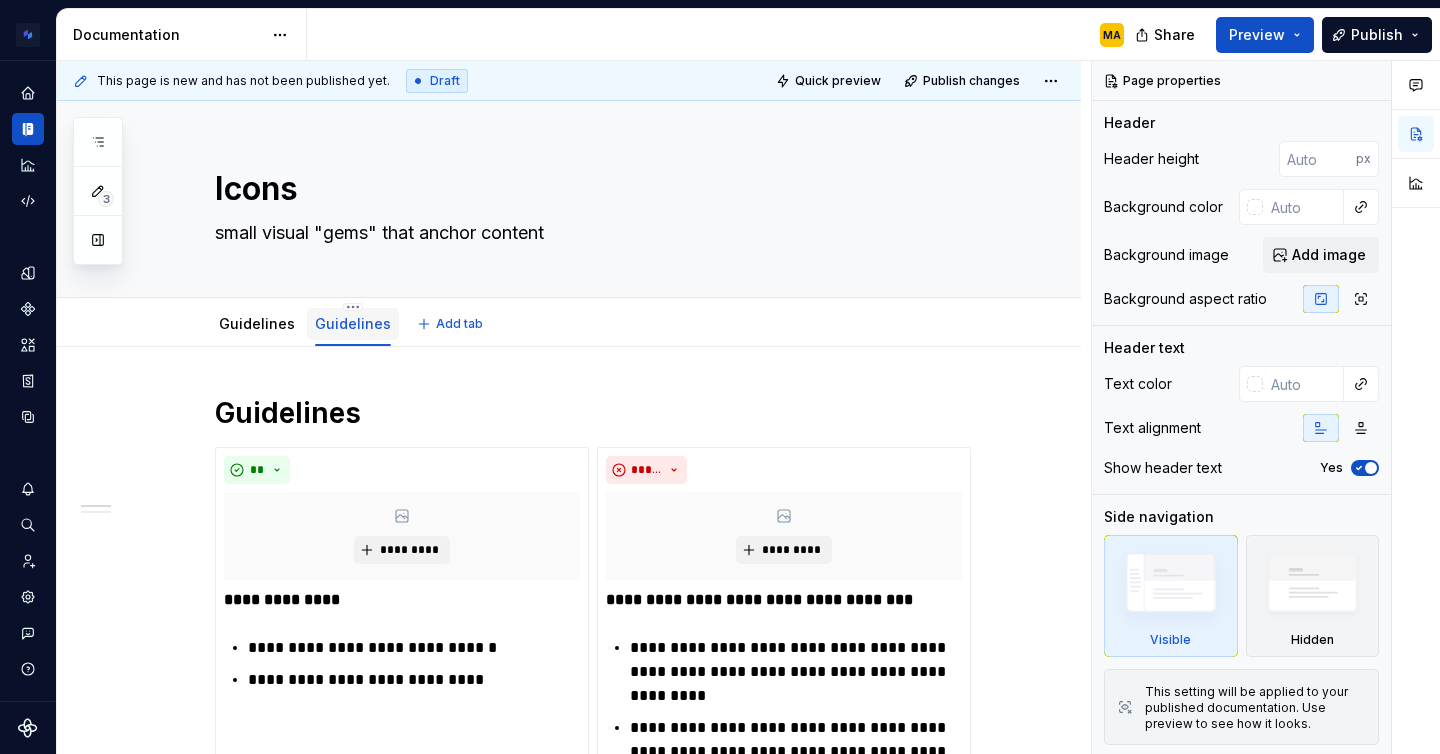 click on "Guidelines" at bounding box center [353, 323] 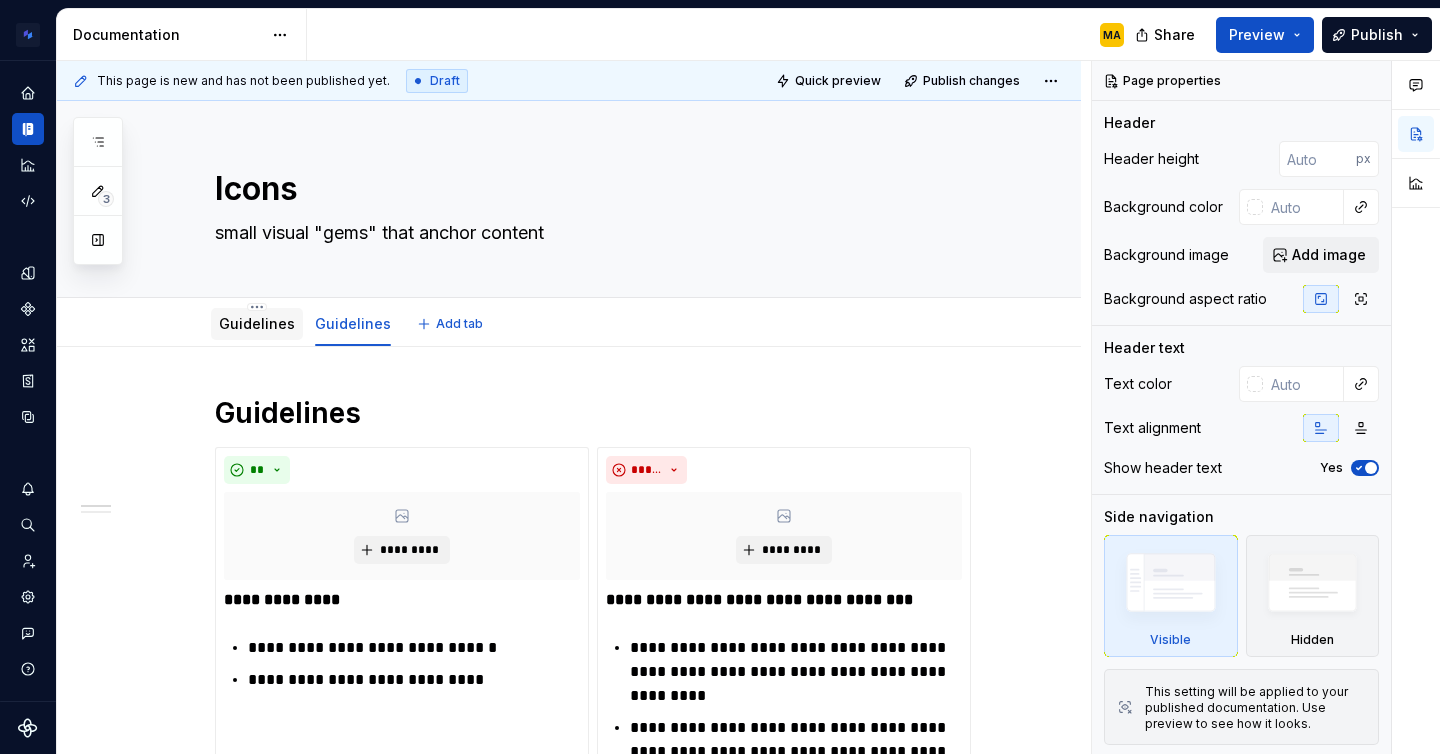click on "Guidelines" at bounding box center [257, 323] 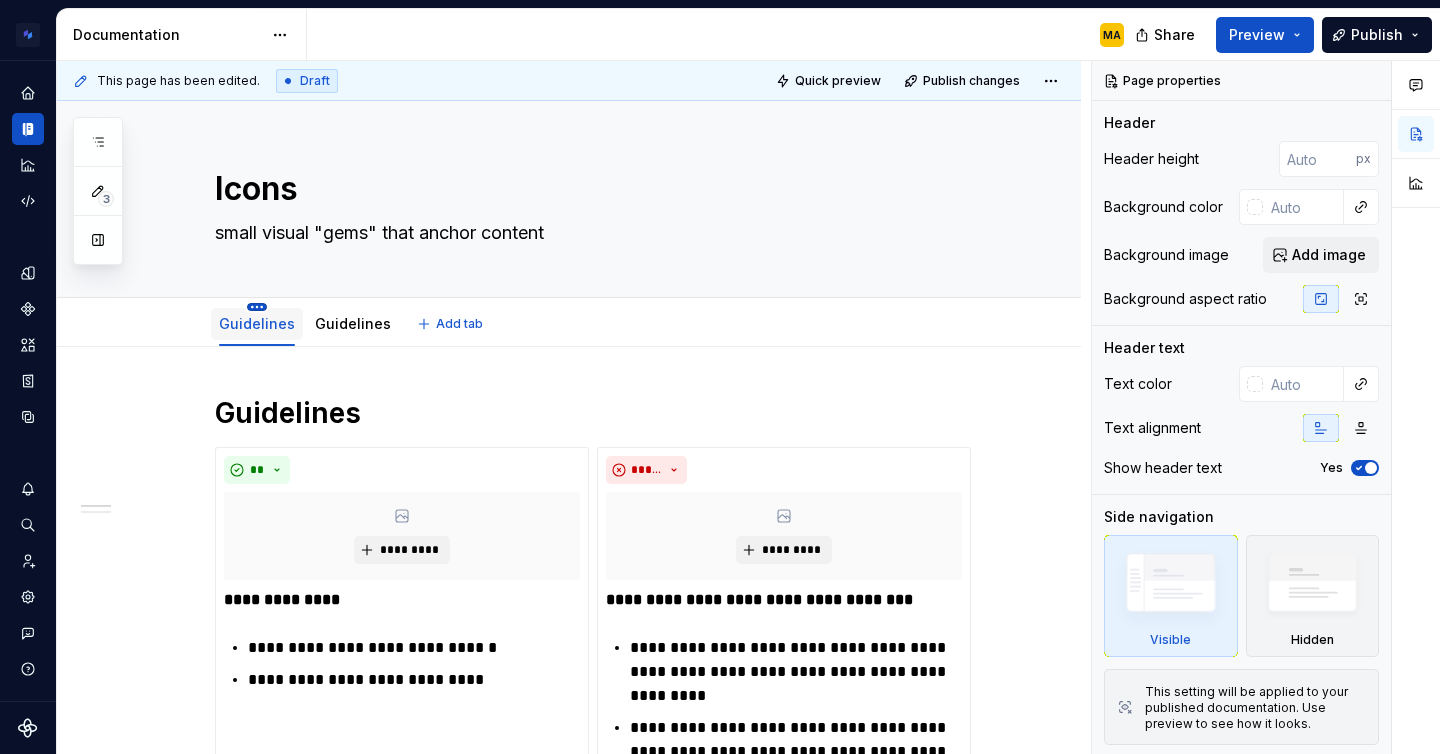 click on "Brand Design System MA Design system data Documentation MA Share Preview Publish 3 Pages Add
Accessibility guide for tree Page tree.
Navigate the tree with the arrow keys. Common tree hotkeys apply. Further keybindings are available:
enter to execute primary action on focused item
f2 to start renaming the focused item
escape to abort renaming an item
control+d to start dragging selected items
[COMPANY] Brand Guidelines Welcome Brand Ethos Brand Foundations Logos Overview Brand architecture Naming guidance Logo files Color Overview Co-branded palettes All swatches Typography Overview All type styles Voice and tone Grid systems Prismatic grid Typographic grid Brand Templates 1-Pagers Social media Flyers Ads Email headers Blog images Brand Assets Icons Guidelines MA Guidelines Spot illustrations Stock photography Custom photography Videos Swag Changes Brand Assets / Icons  /  Guidelines Brand Assets / Icons  /  Guidelines  /  **" at bounding box center (720, 377) 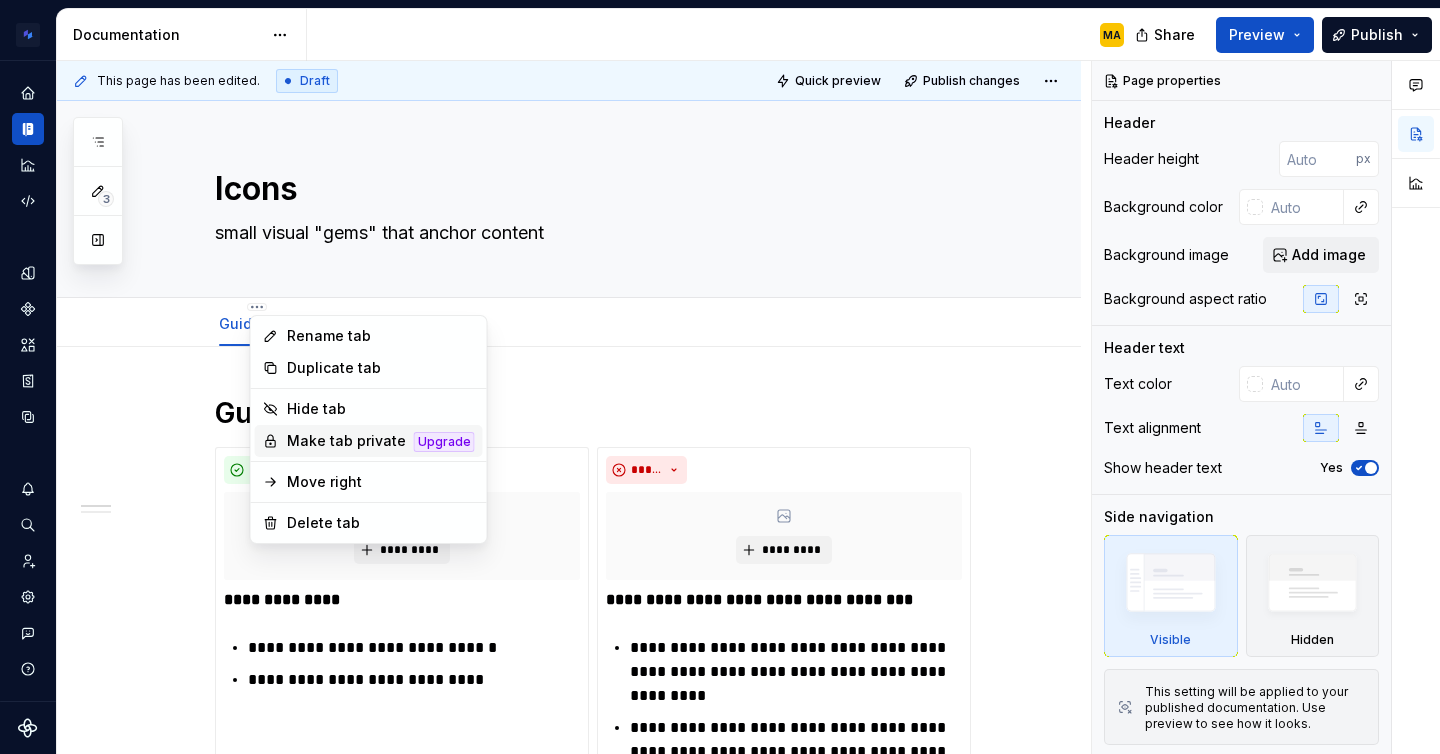 type on "*" 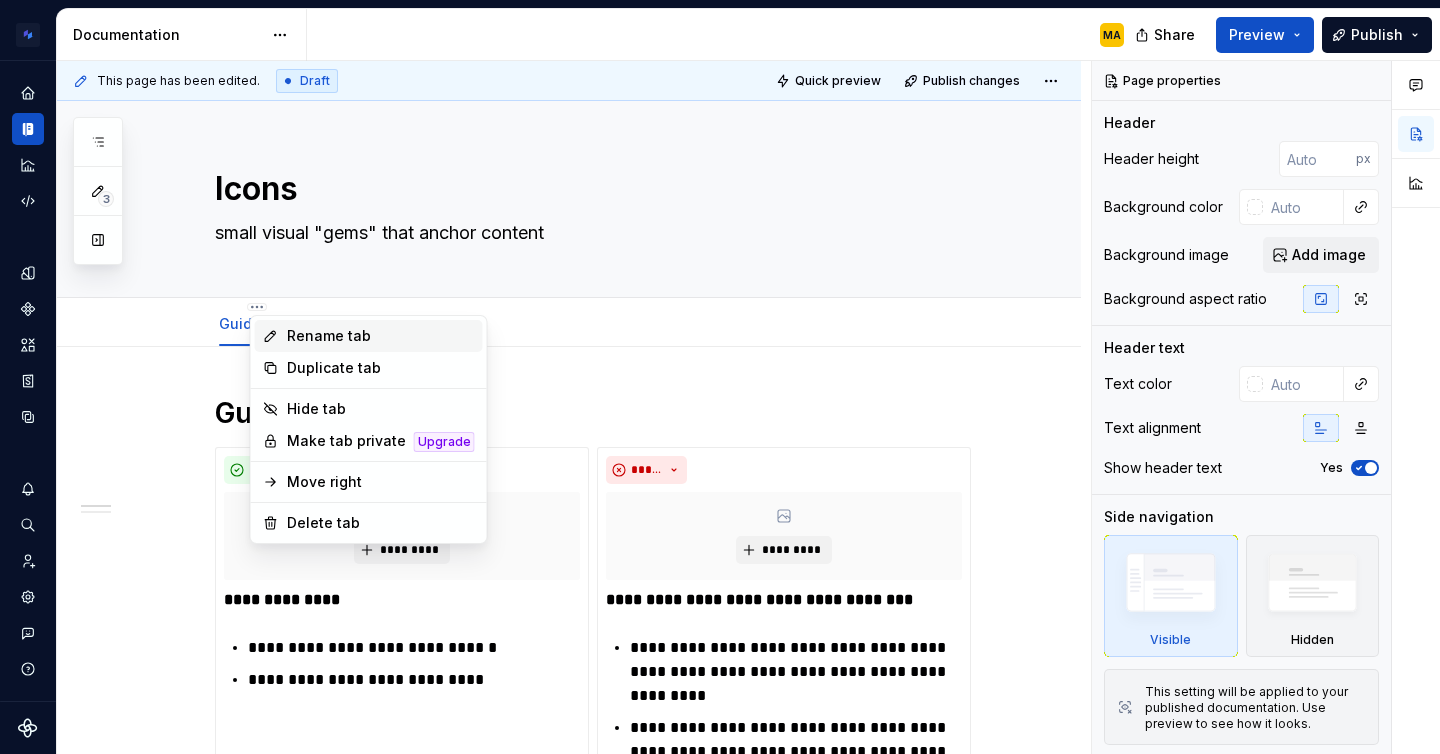 click on "Rename tab" at bounding box center (381, 336) 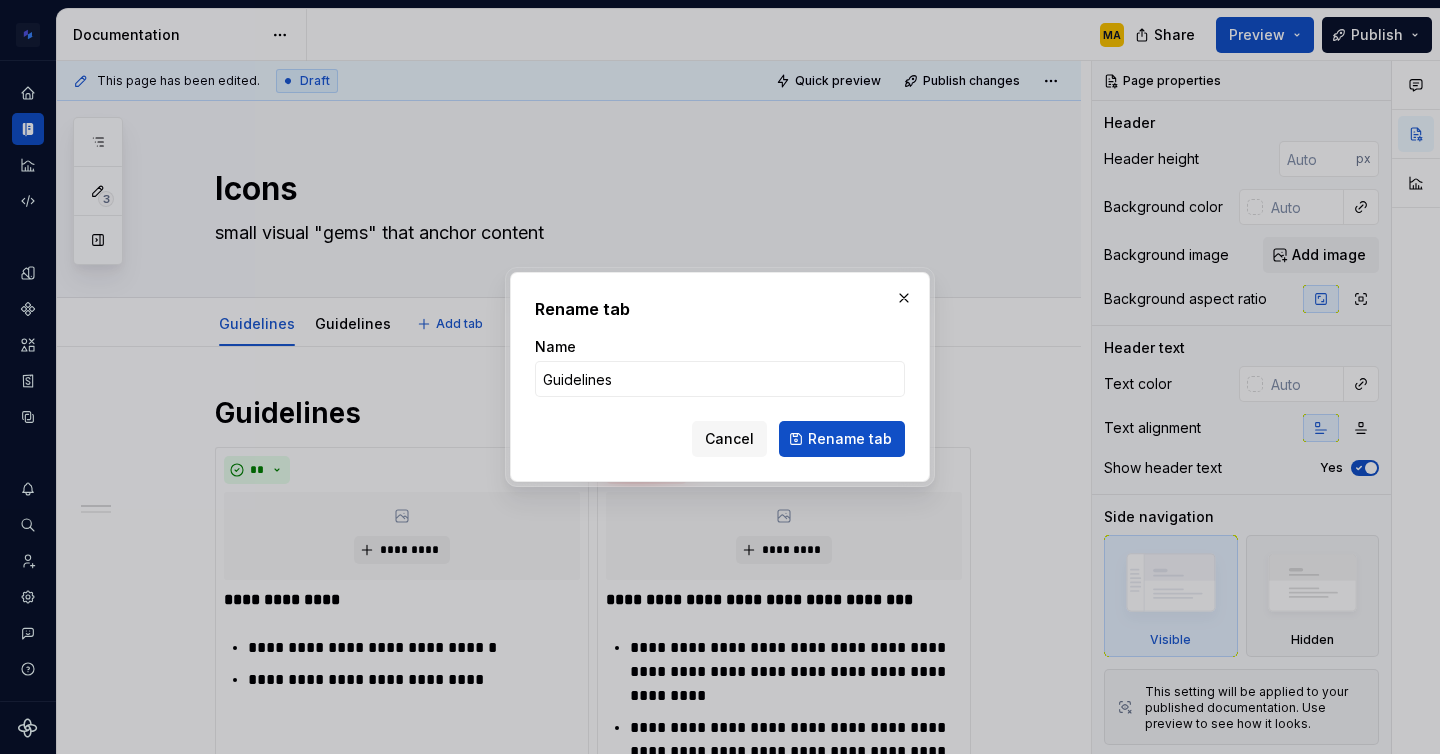 click on "Name Guidelines Cancel Rename tab" at bounding box center [720, 397] 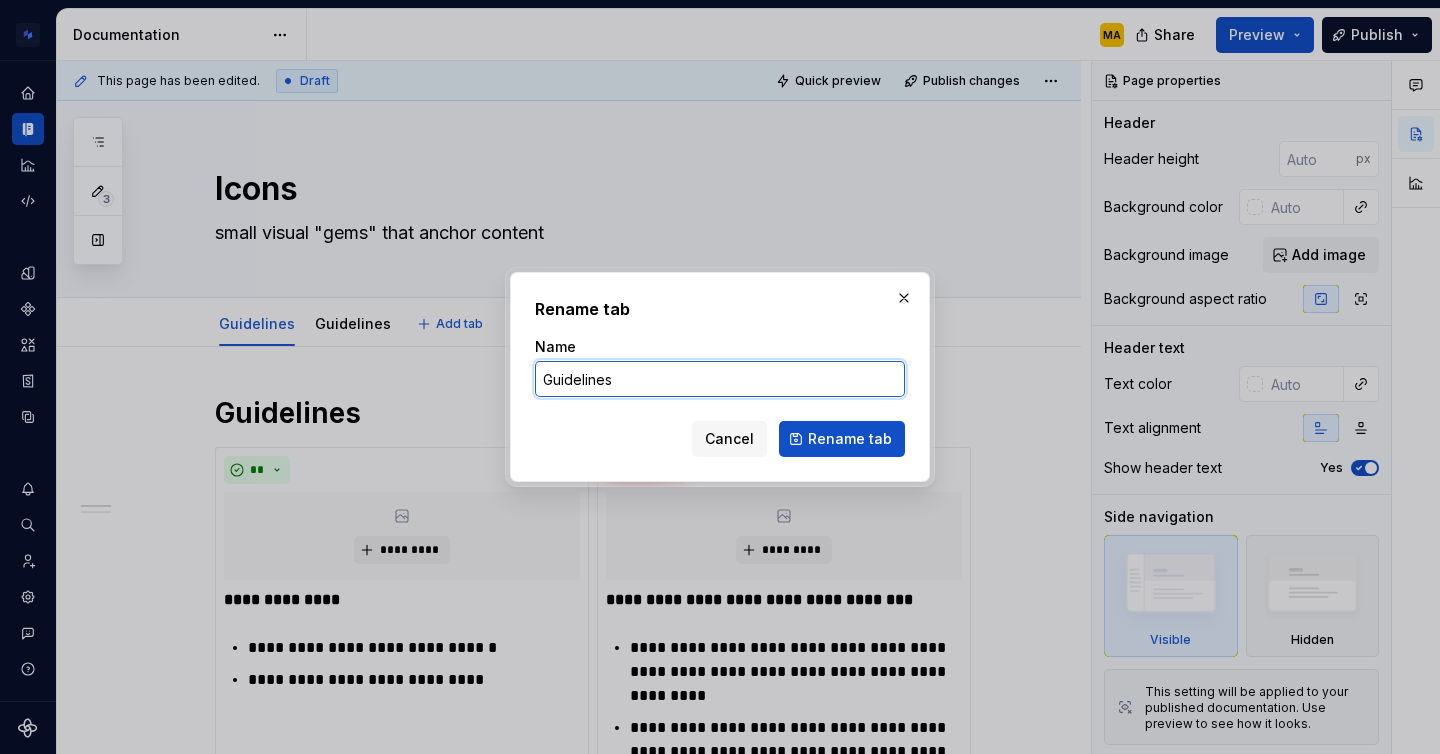 click on "Guidelines" at bounding box center [720, 379] 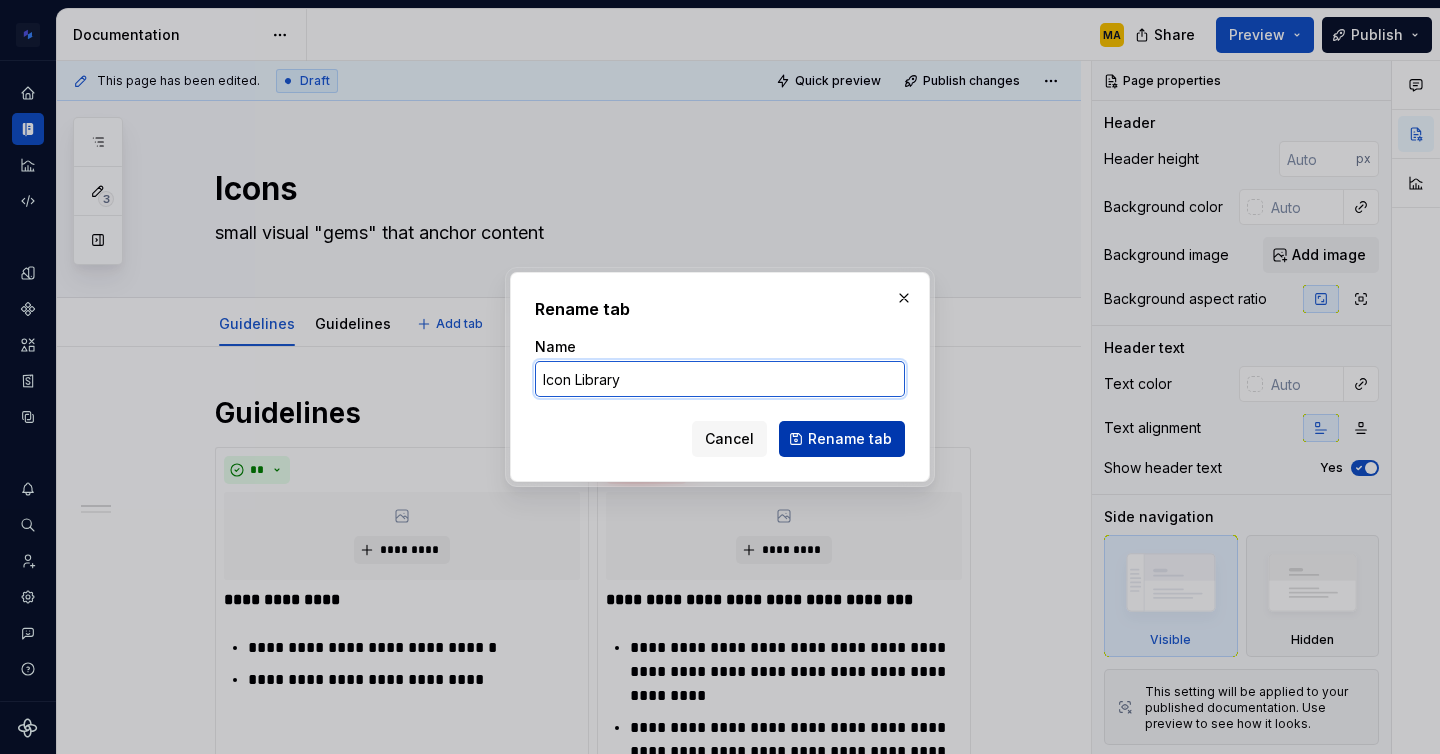 type on "Icon Library" 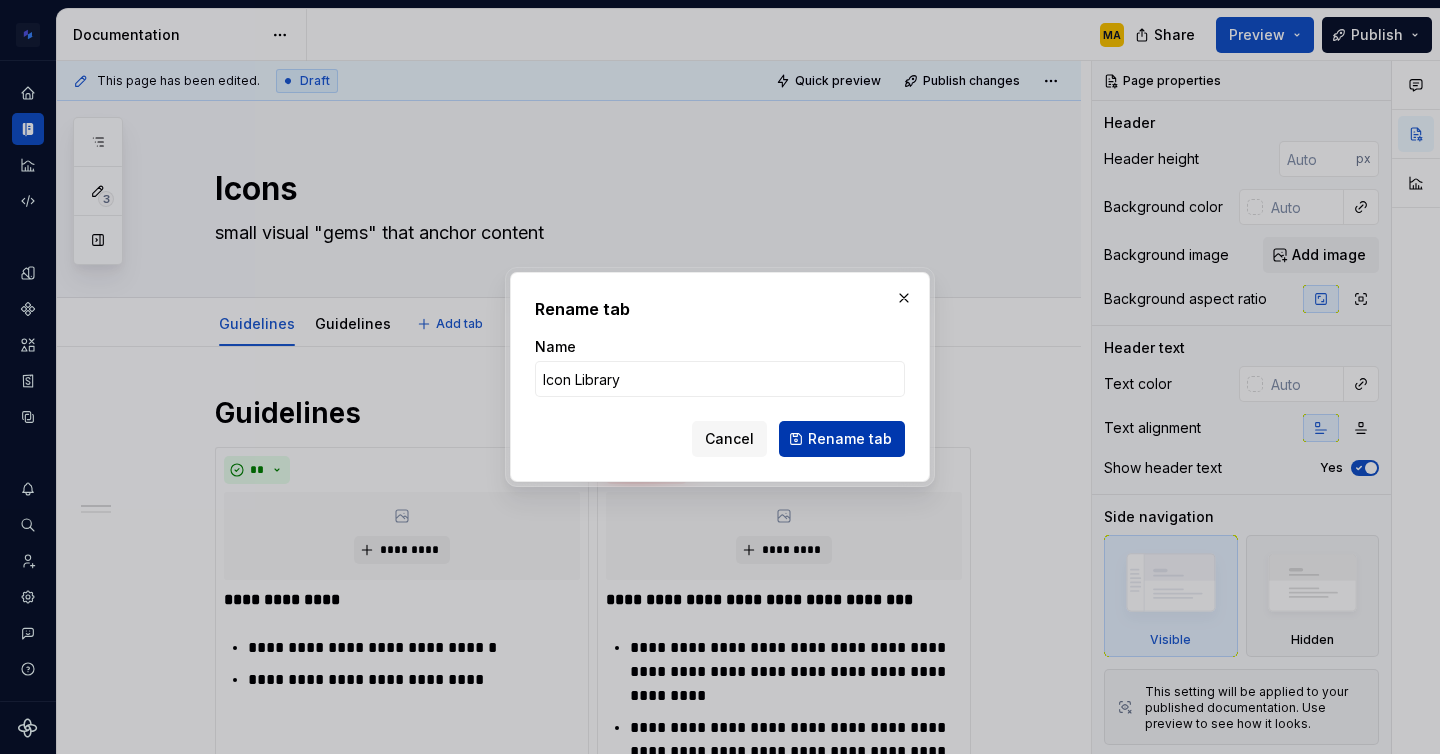click on "Rename tab" at bounding box center [850, 439] 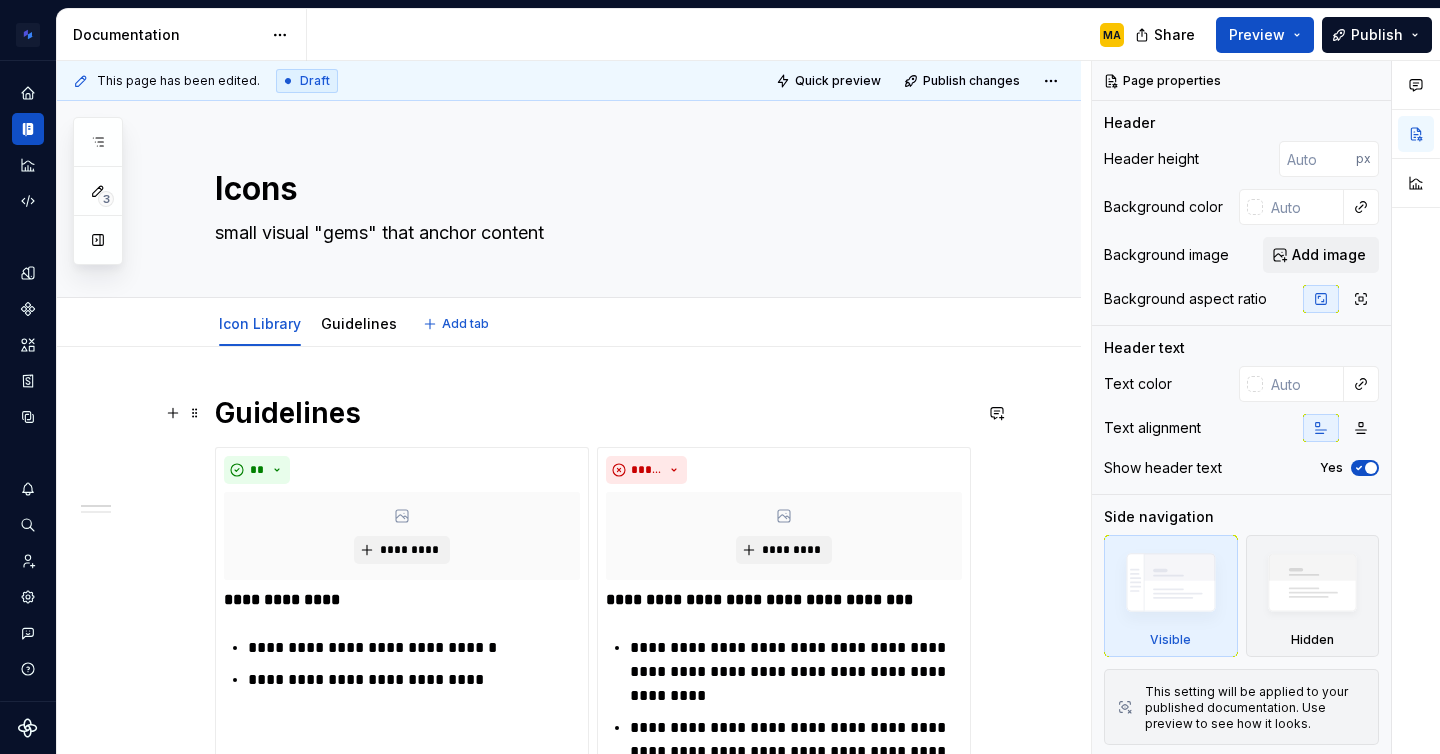 click on "Guidelines" at bounding box center (593, 413) 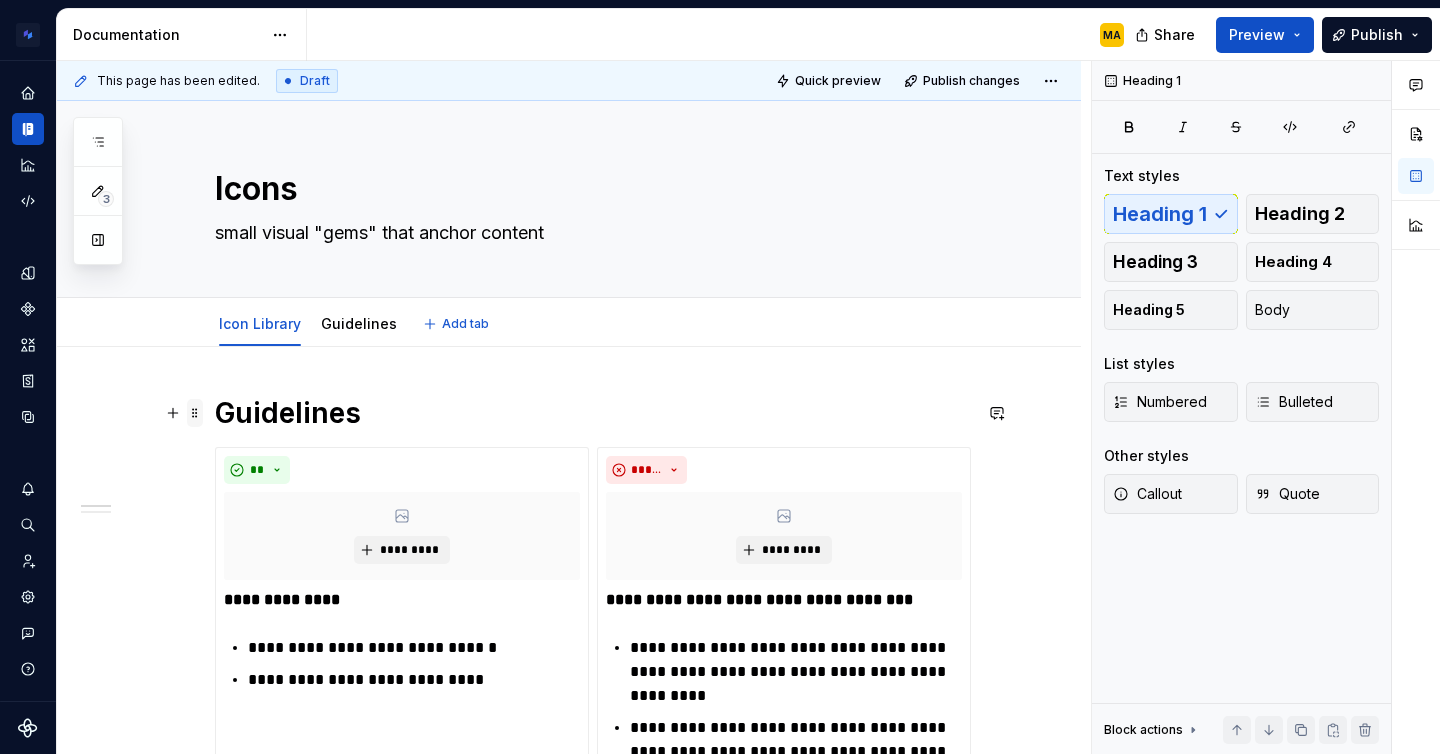 click at bounding box center [195, 413] 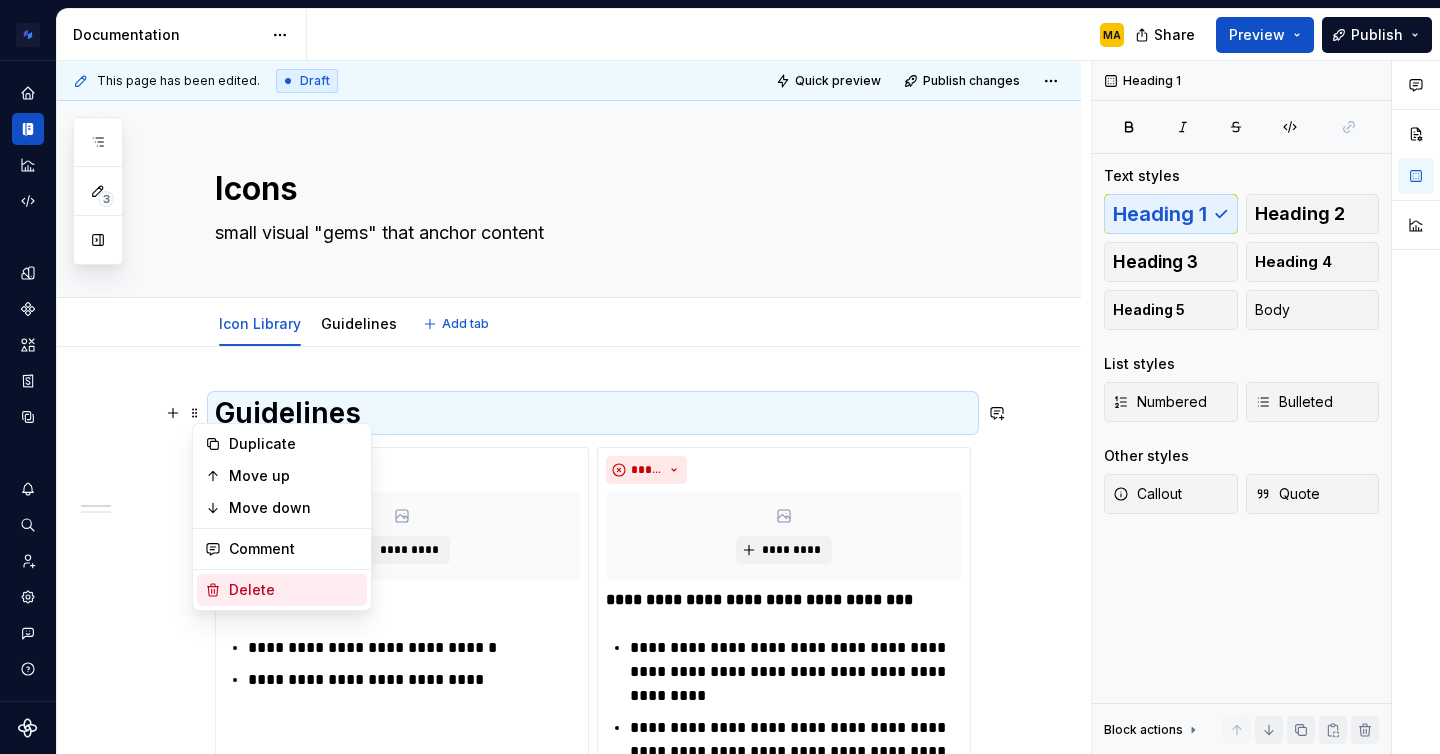 click on "Delete" at bounding box center [282, 590] 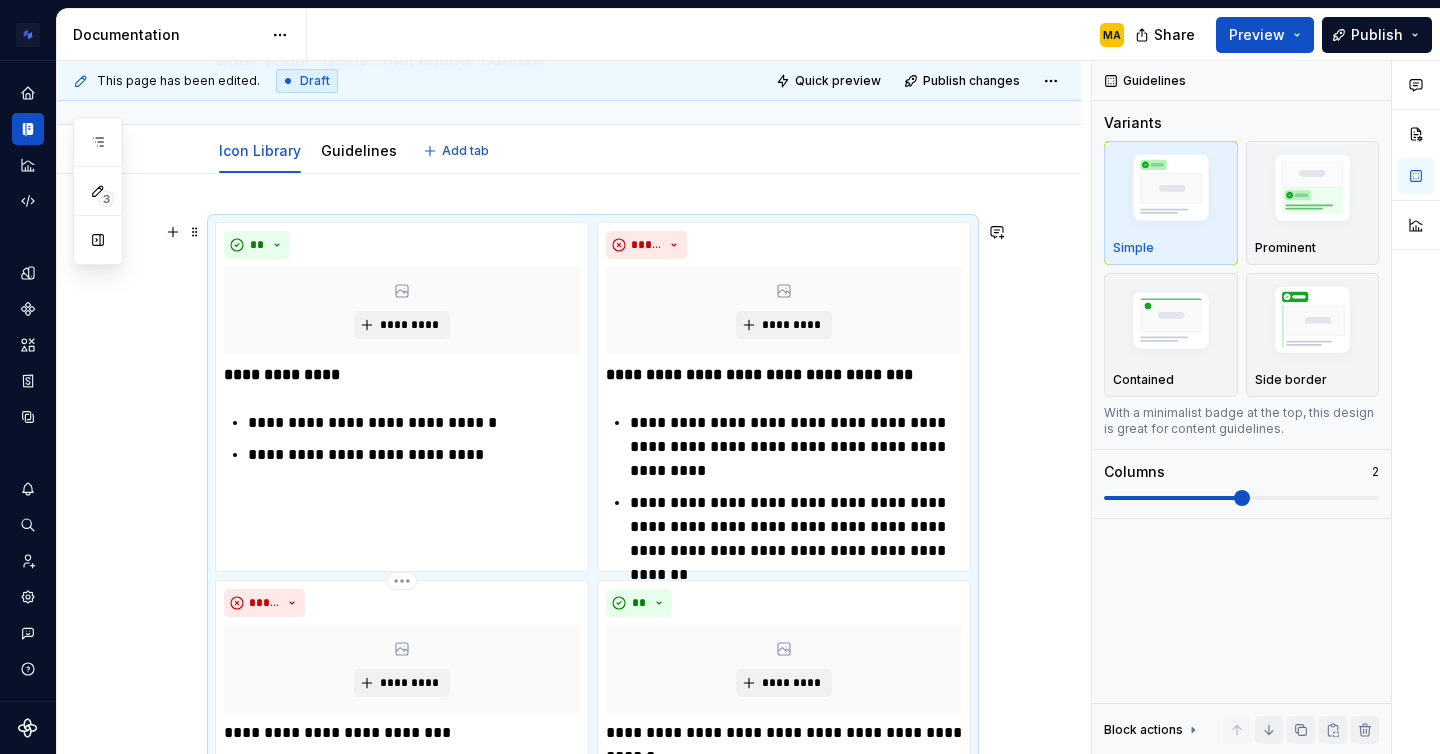 scroll, scrollTop: 0, scrollLeft: 0, axis: both 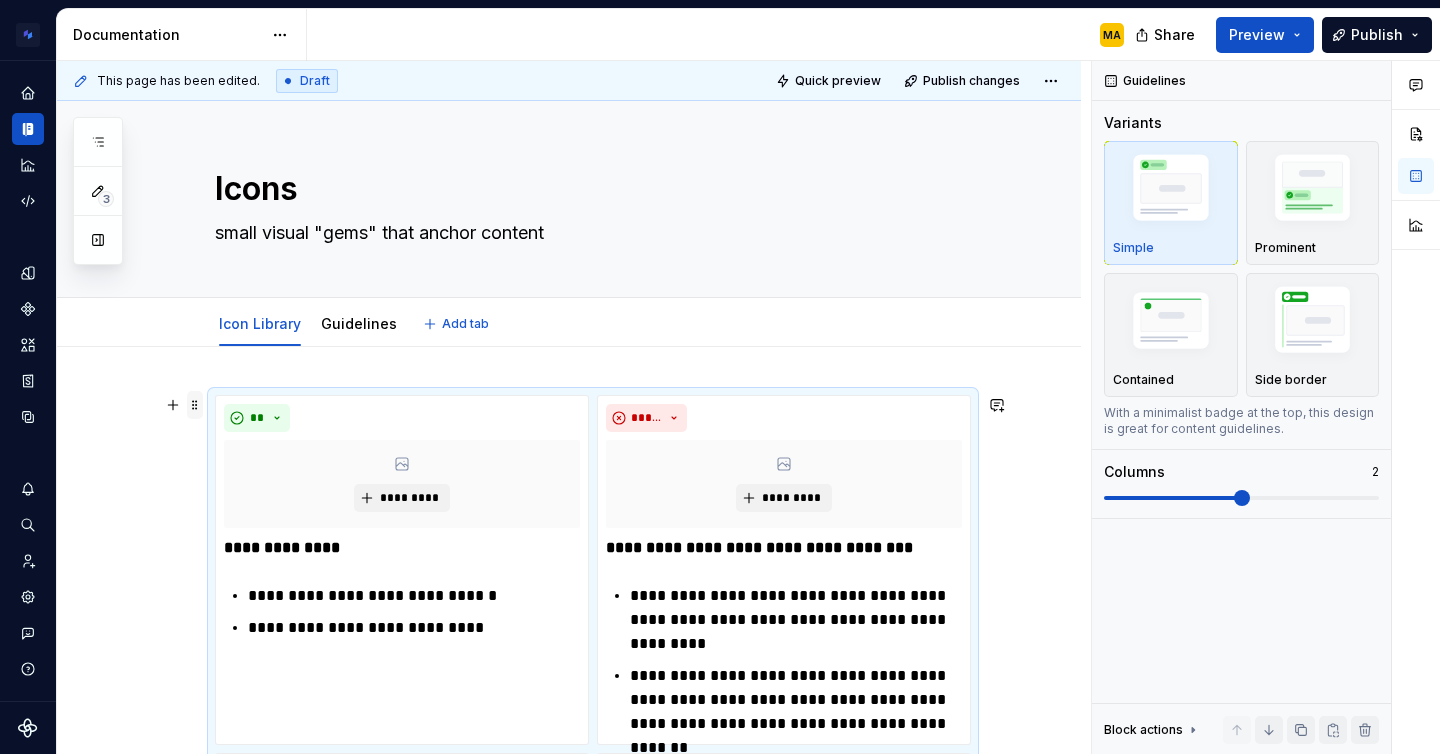 click at bounding box center (195, 405) 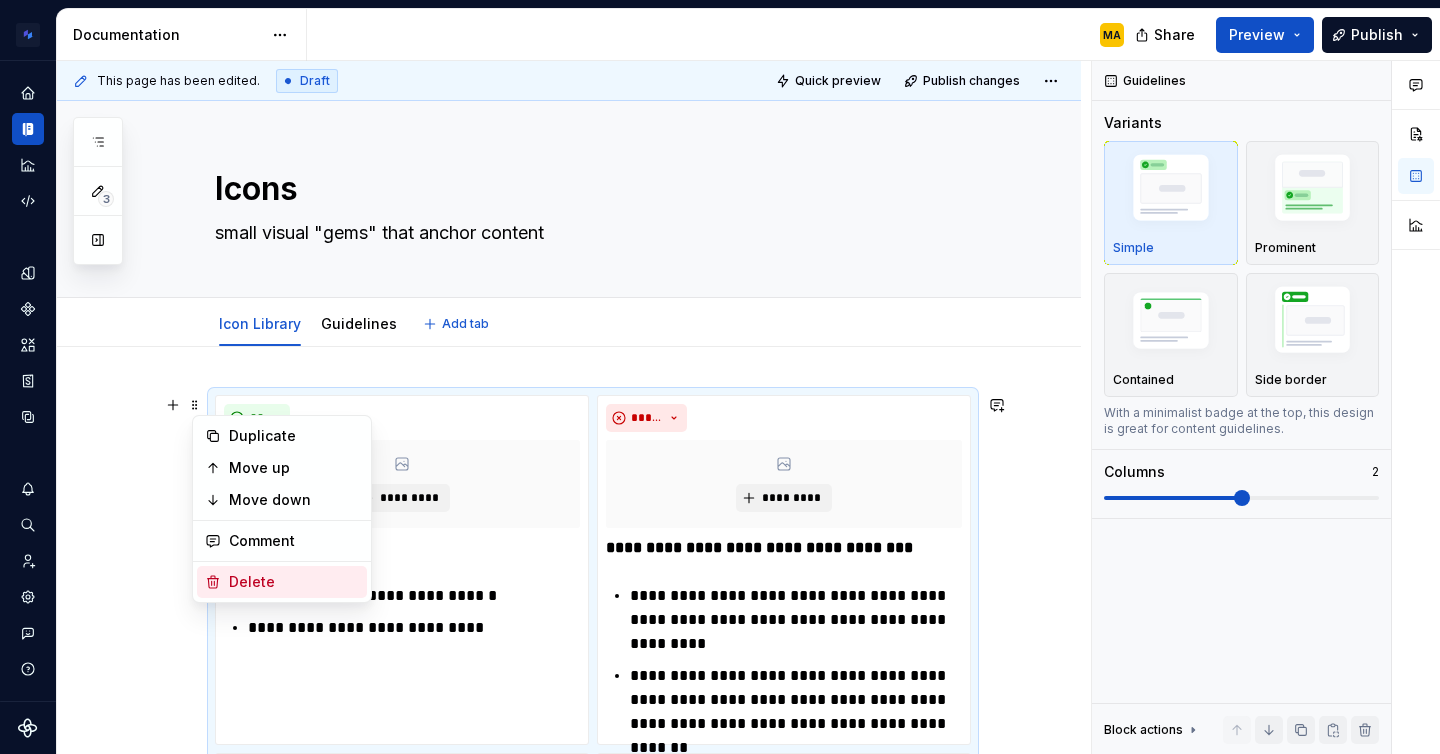 click on "Delete" at bounding box center (294, 582) 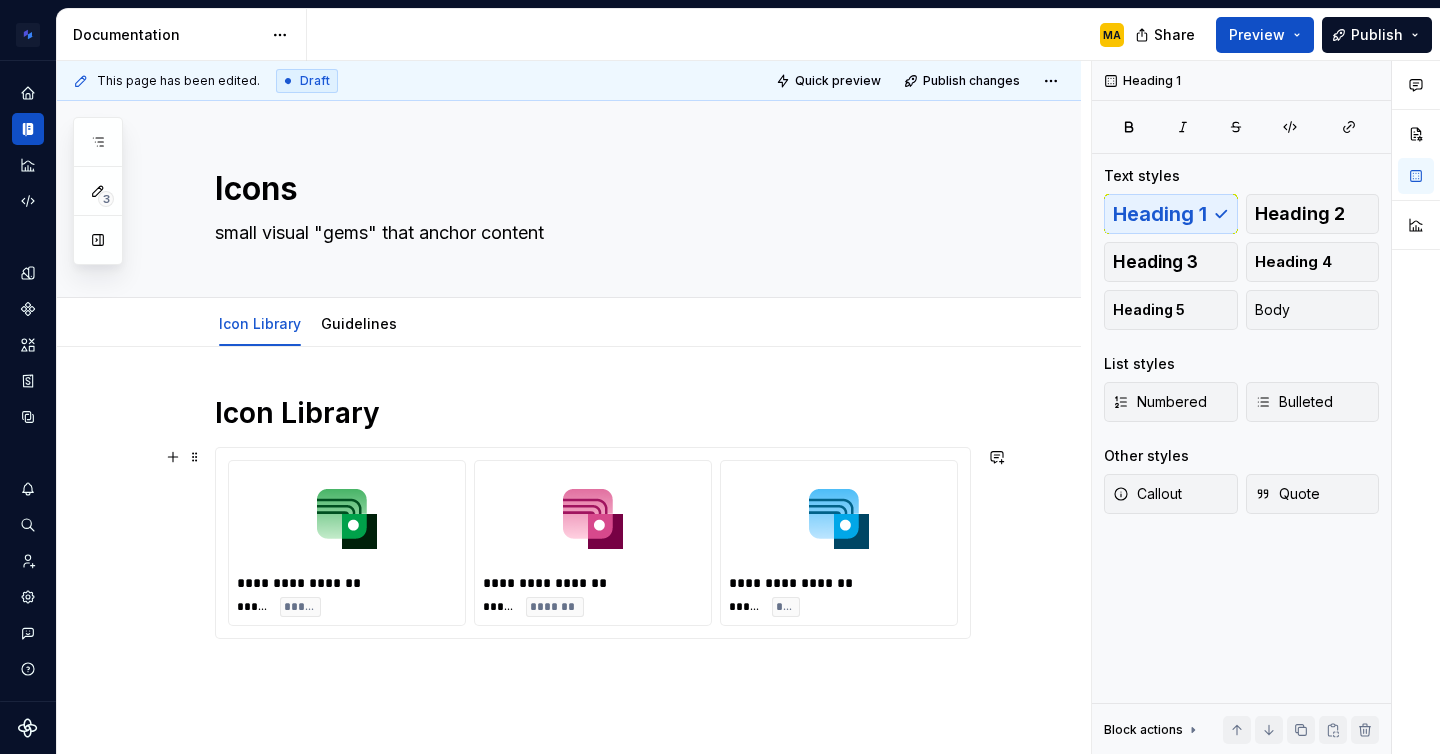 click on "**********" at bounding box center [569, 618] 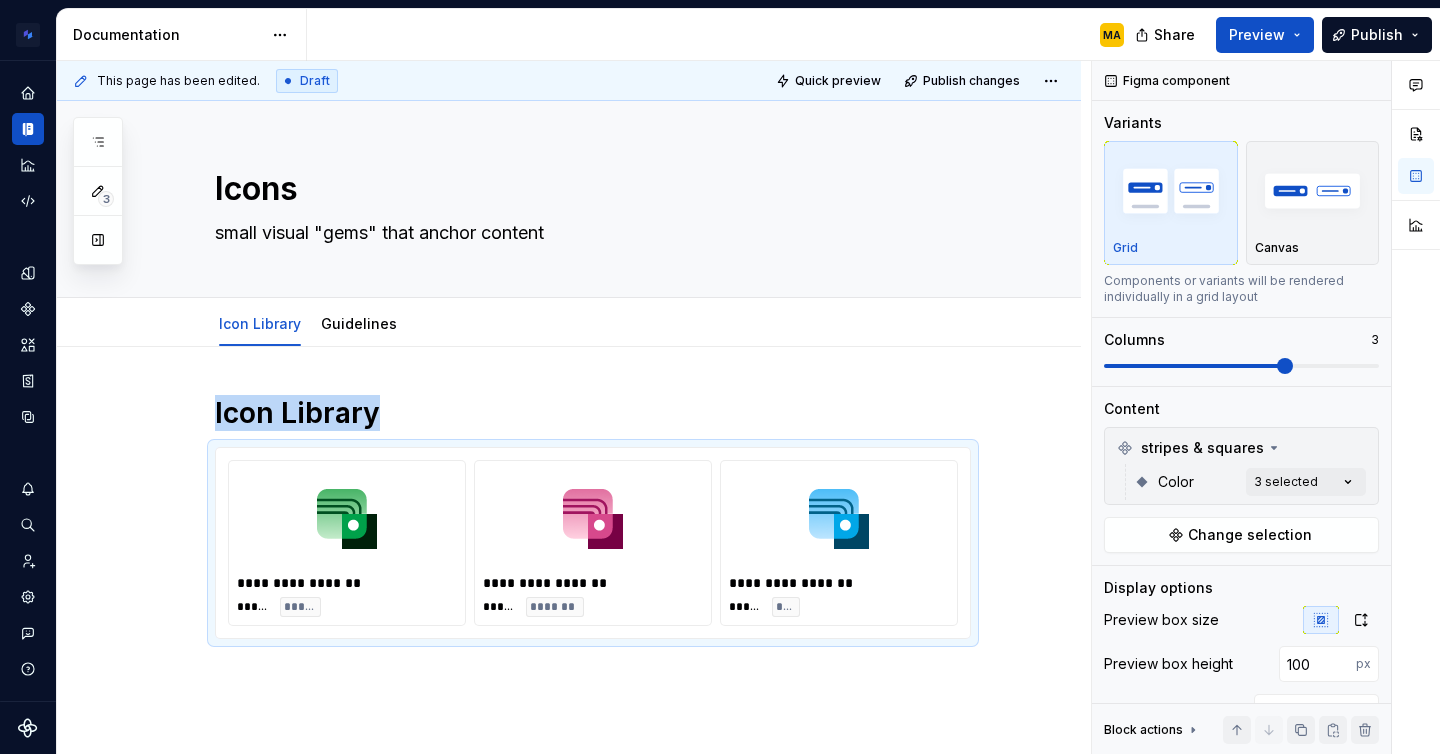 click on "**********" at bounding box center [569, 618] 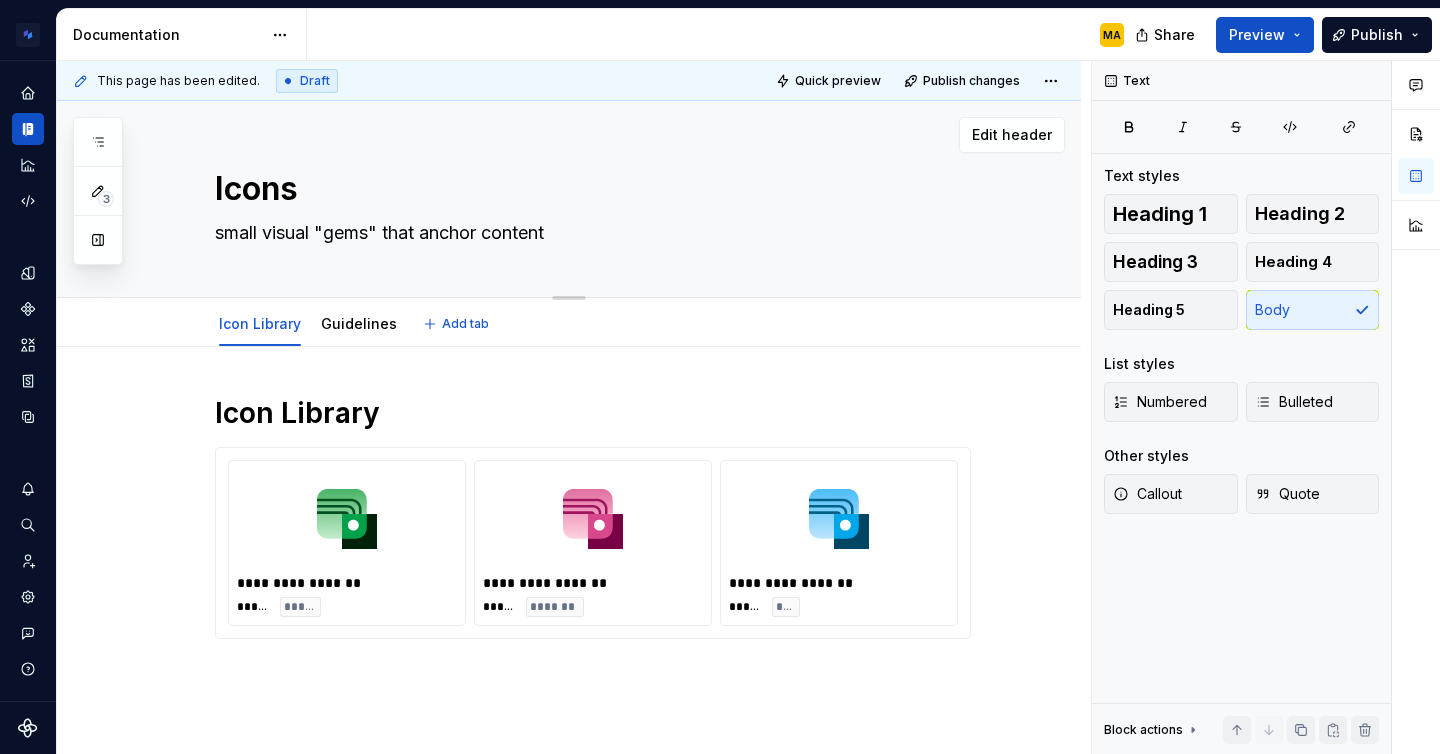 click on "Icons small visual "gems" that anchor content" at bounding box center (593, 199) 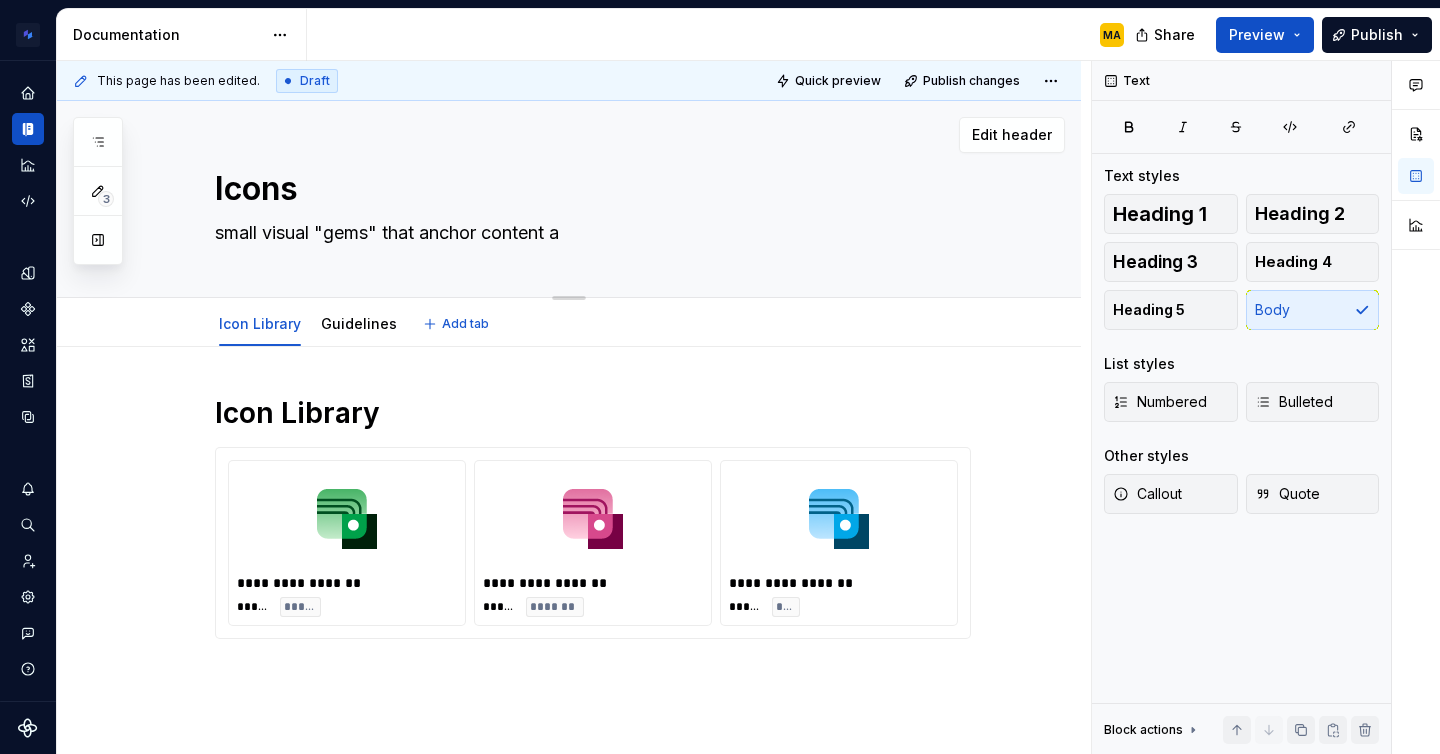 type on "*" 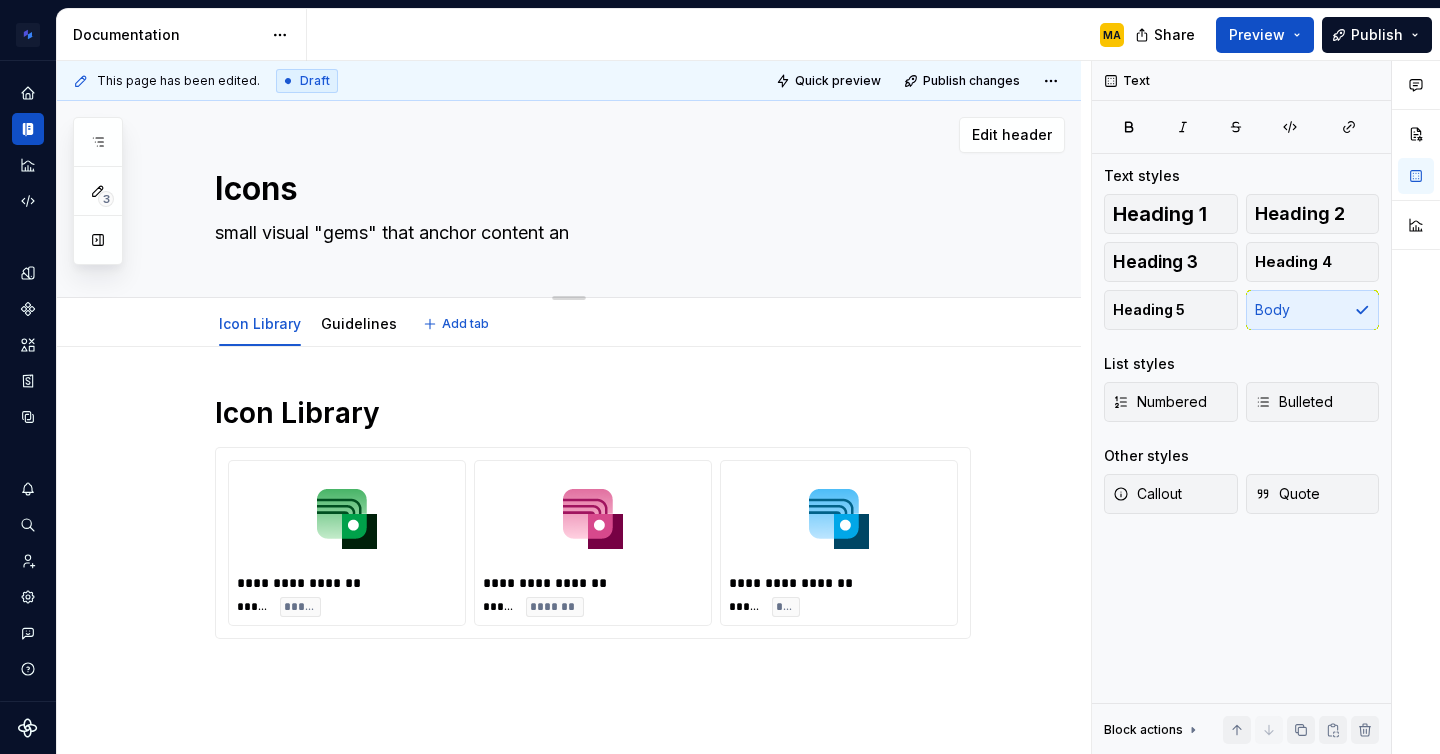 type on "*" 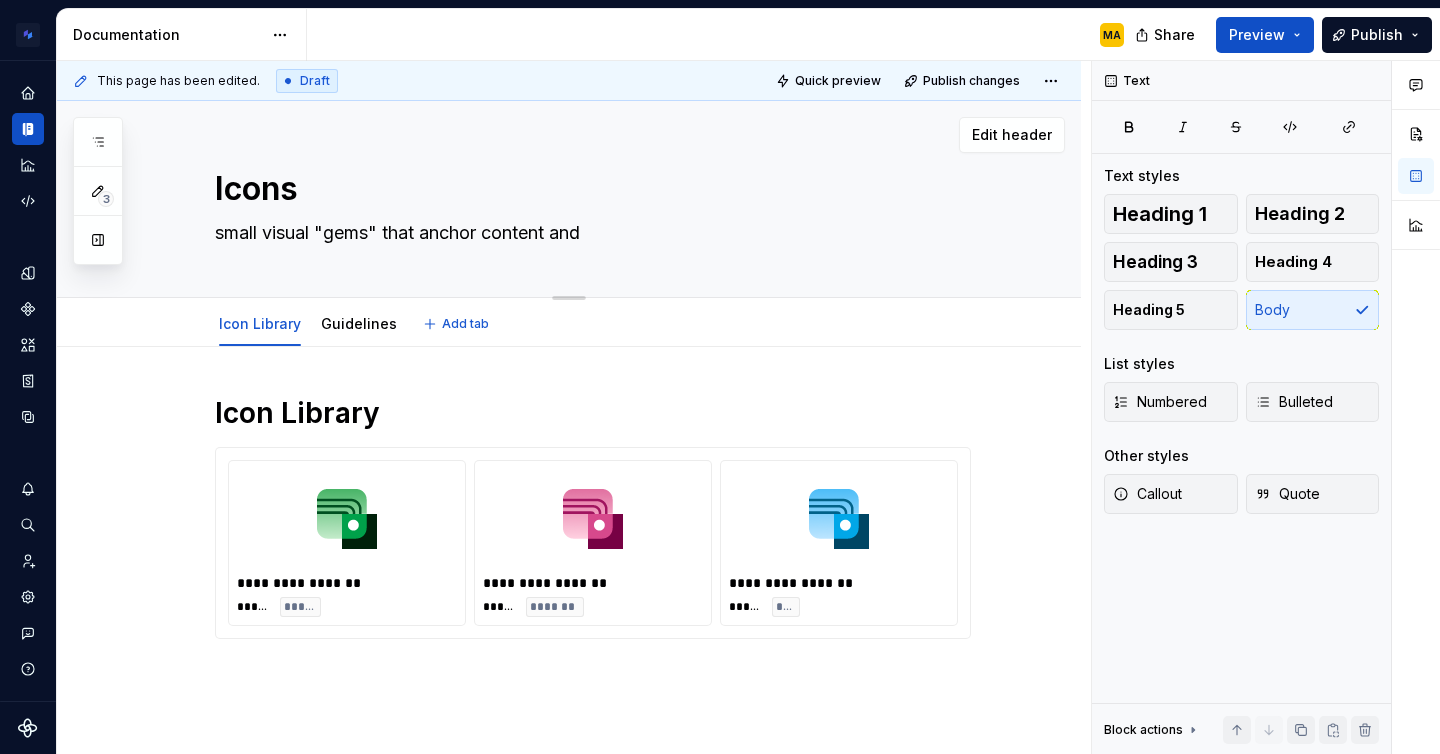 type on "*" 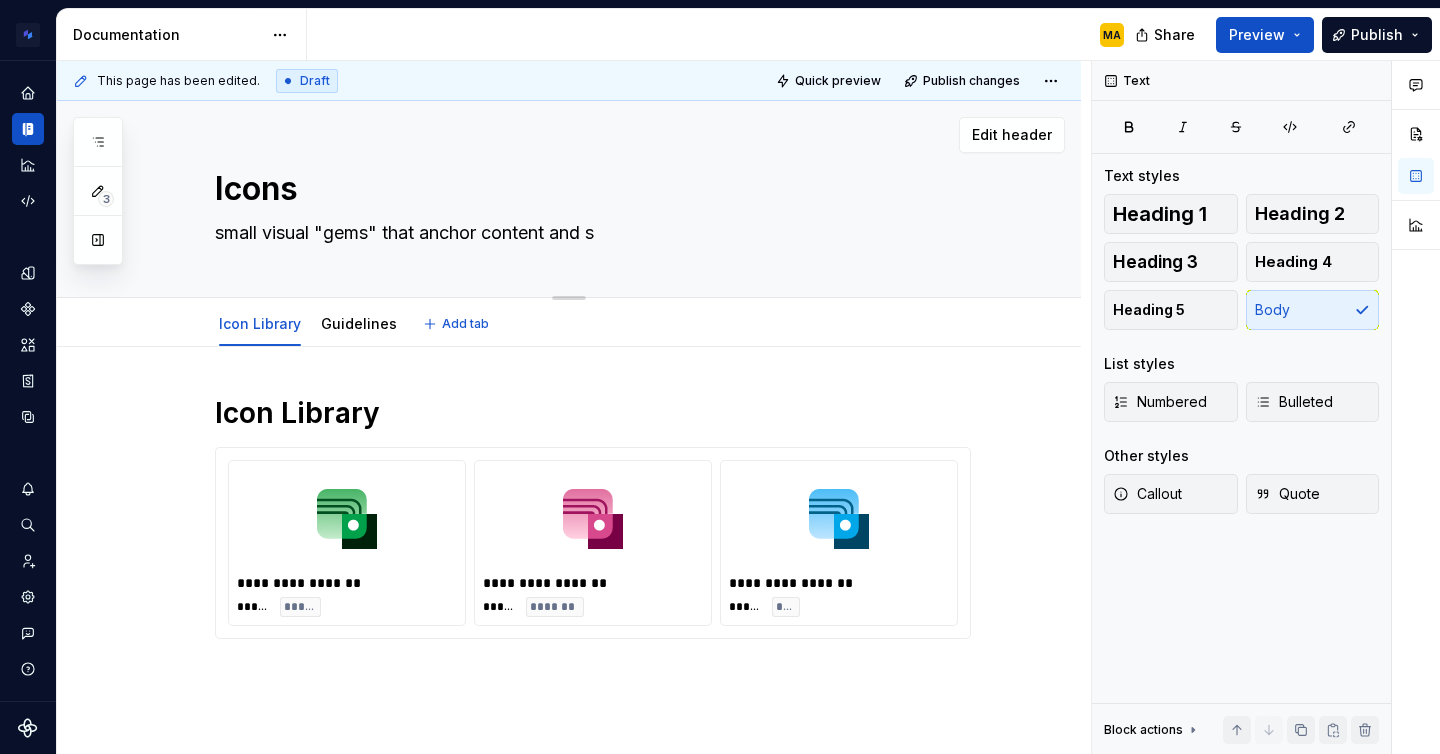 type on "*" 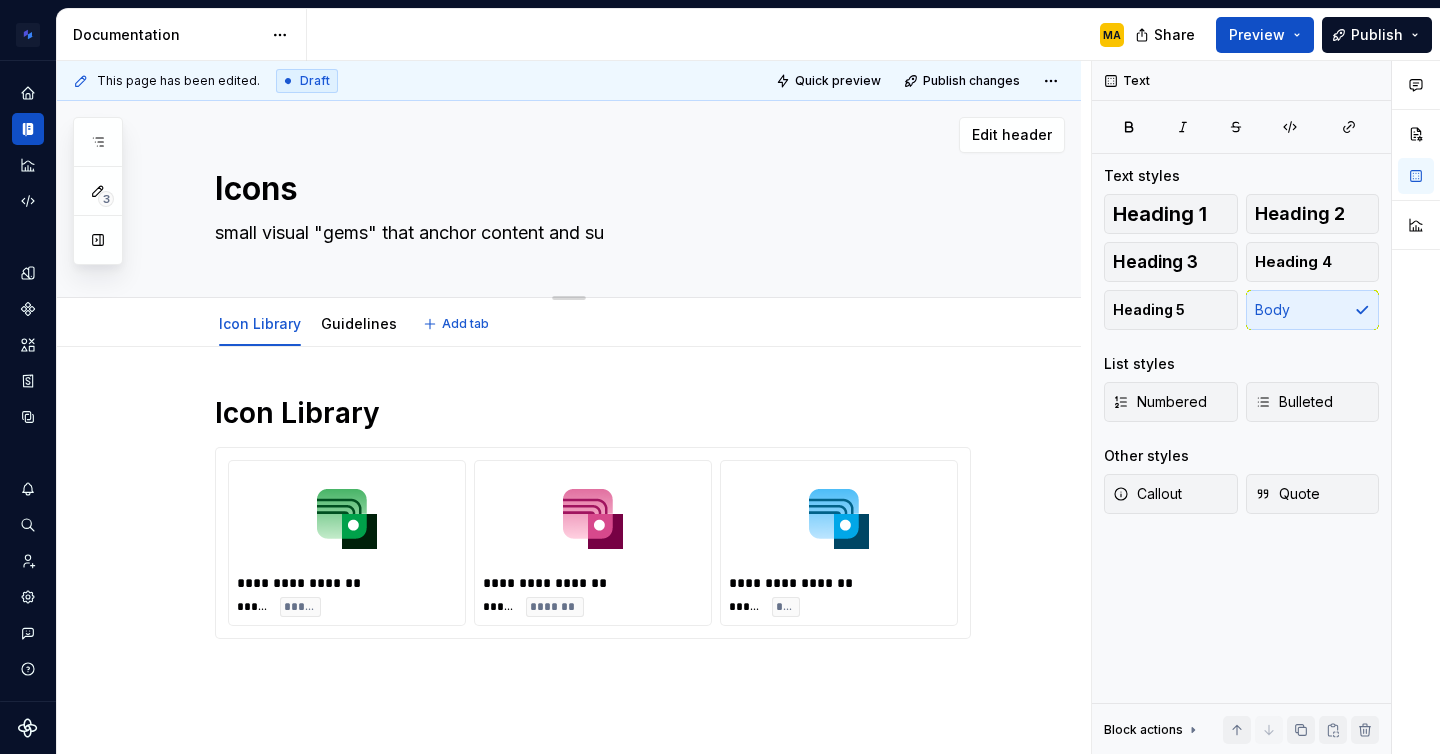 type on "*" 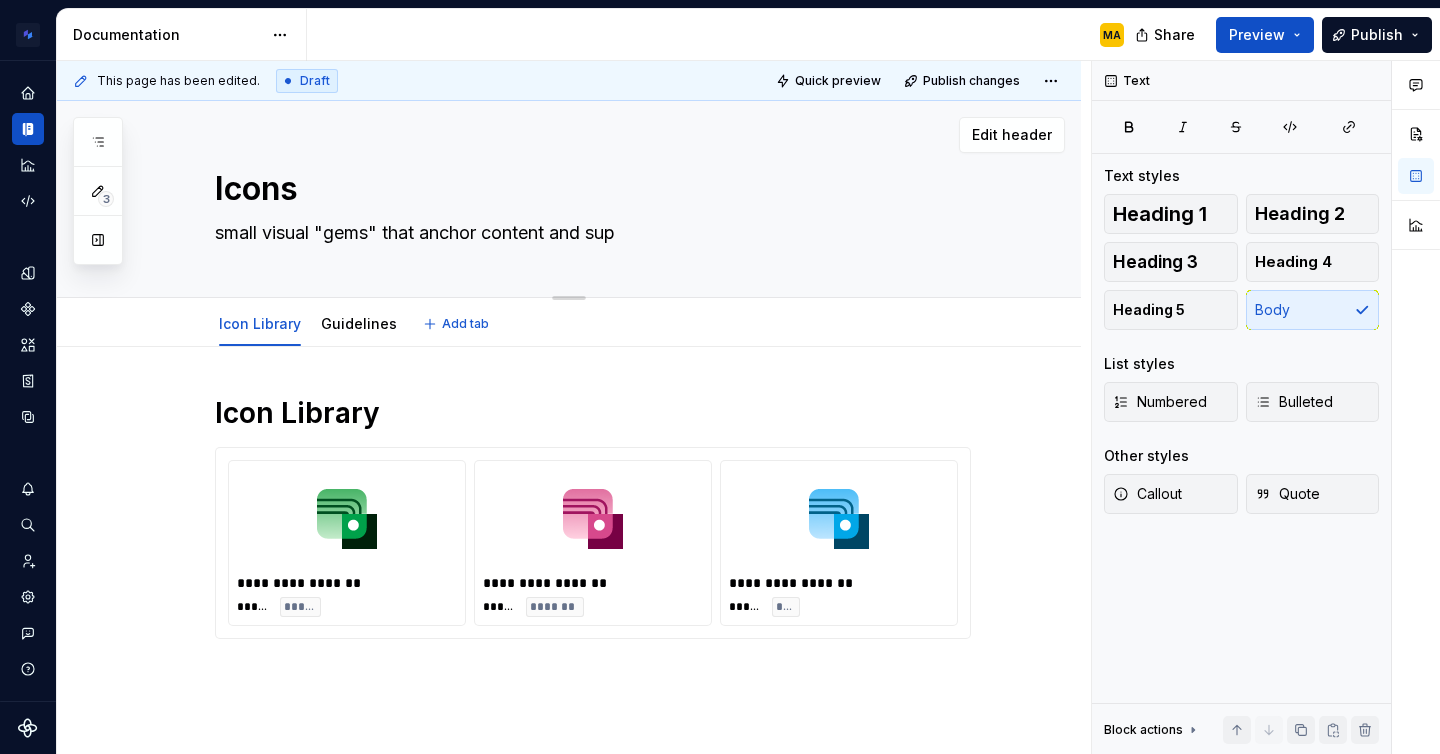 type on "*" 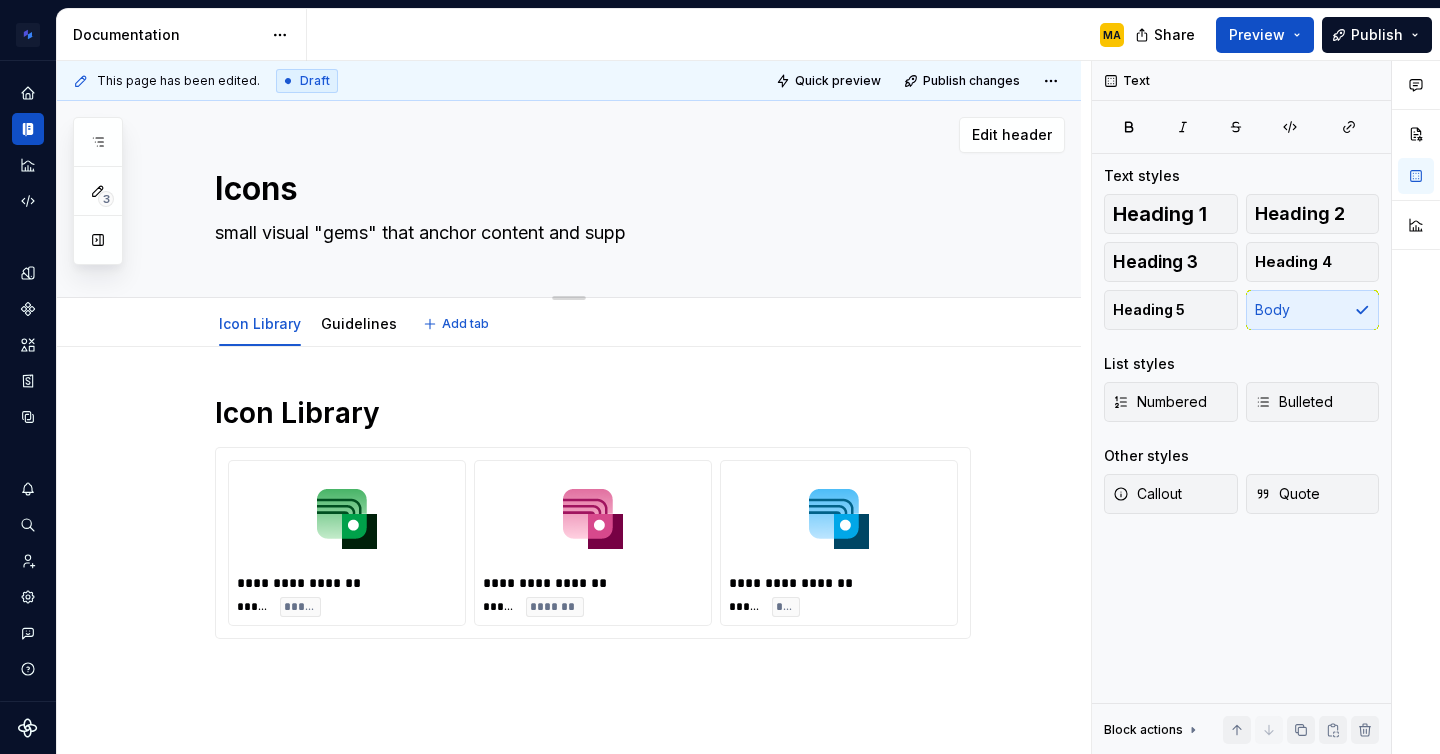 type on "*" 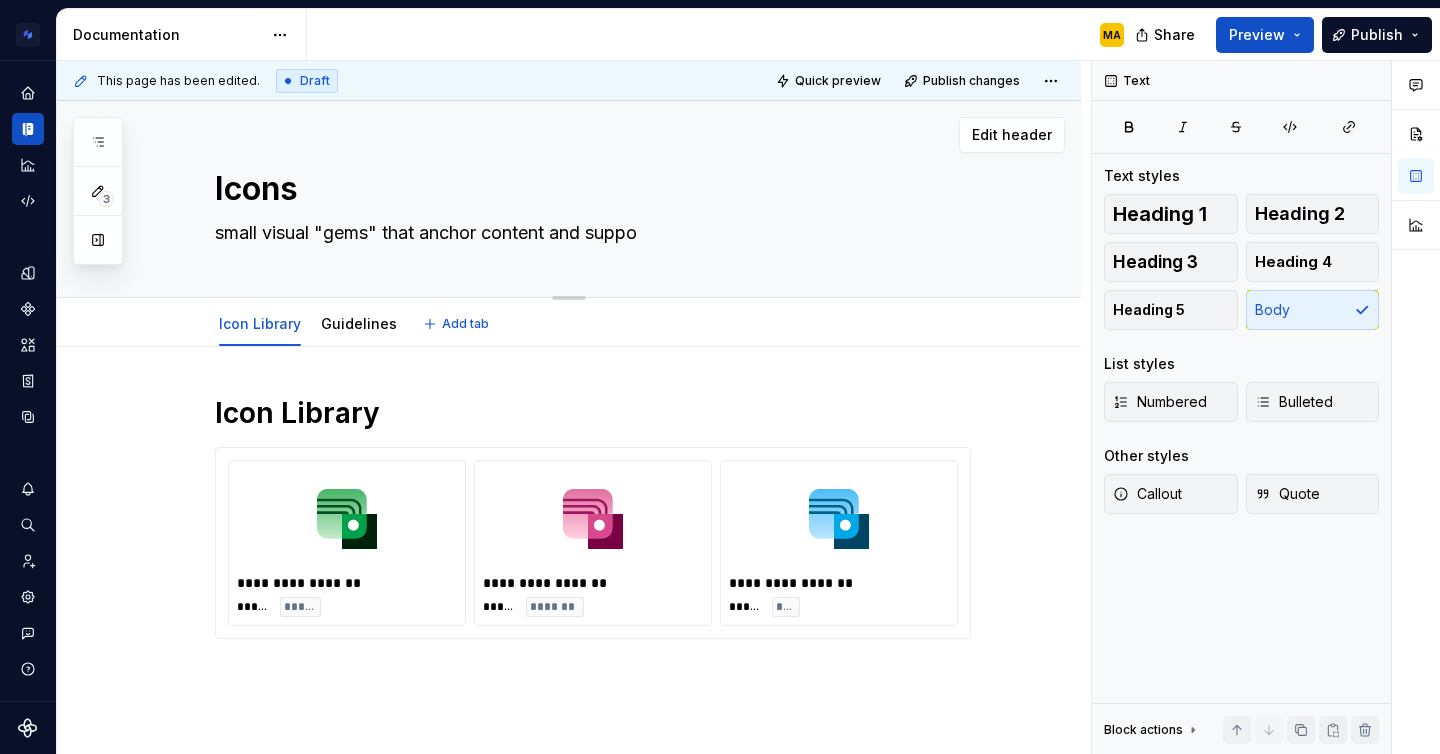 type on "*" 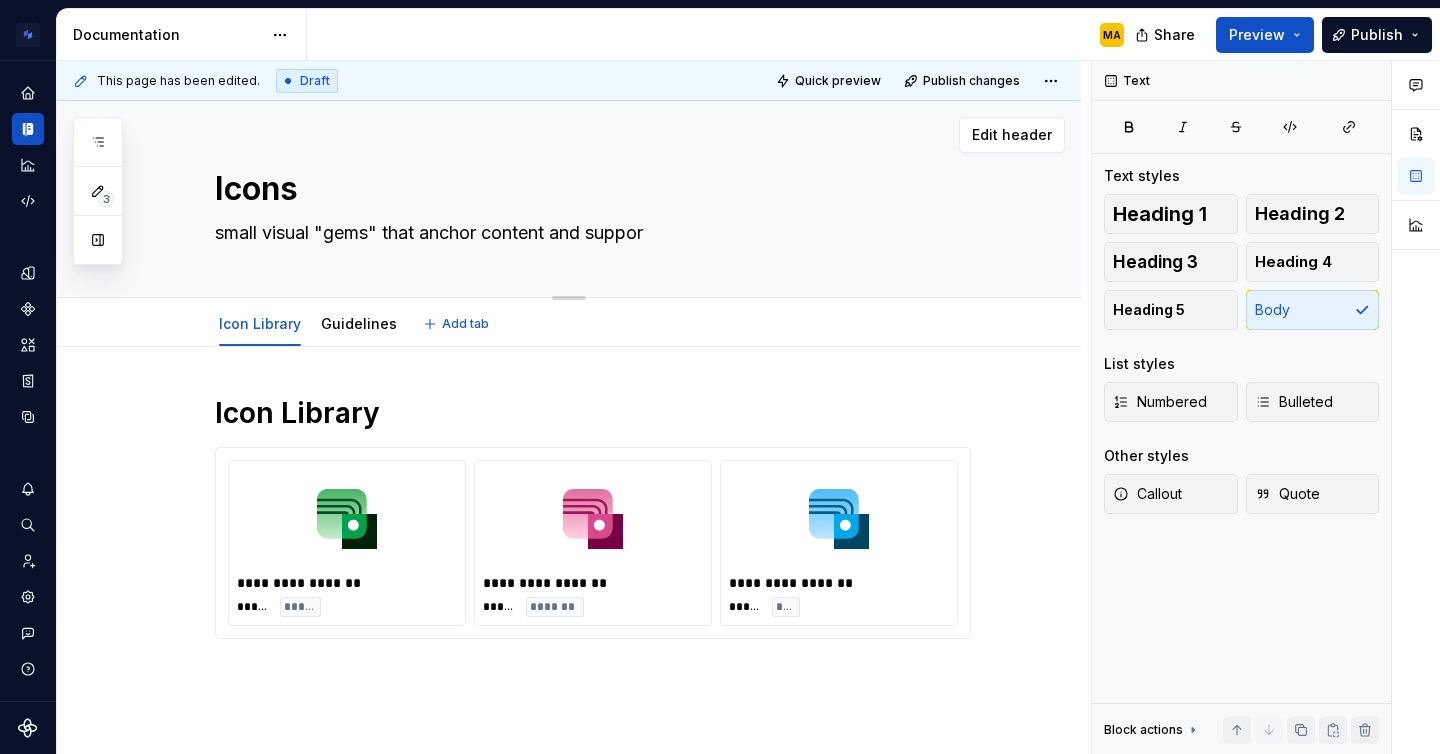 type on "*" 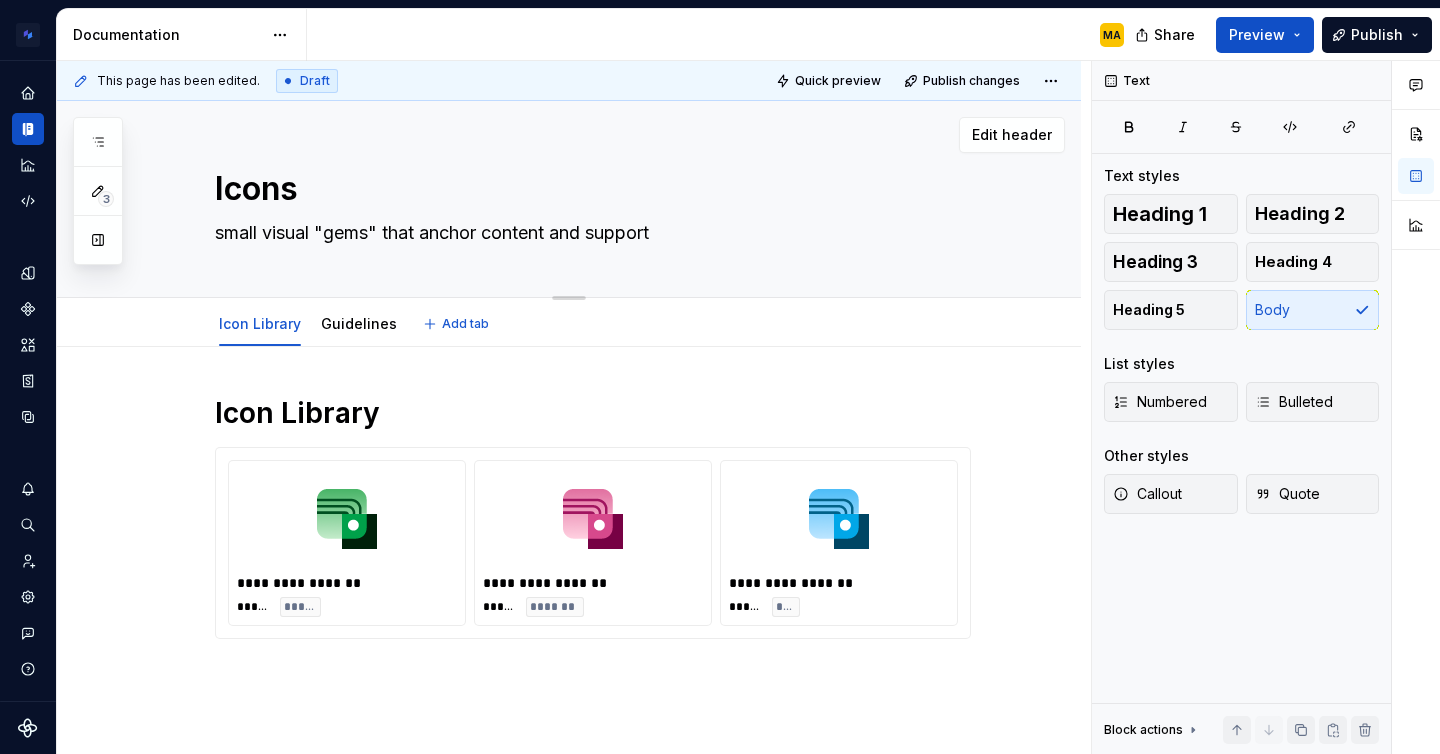 type on "*" 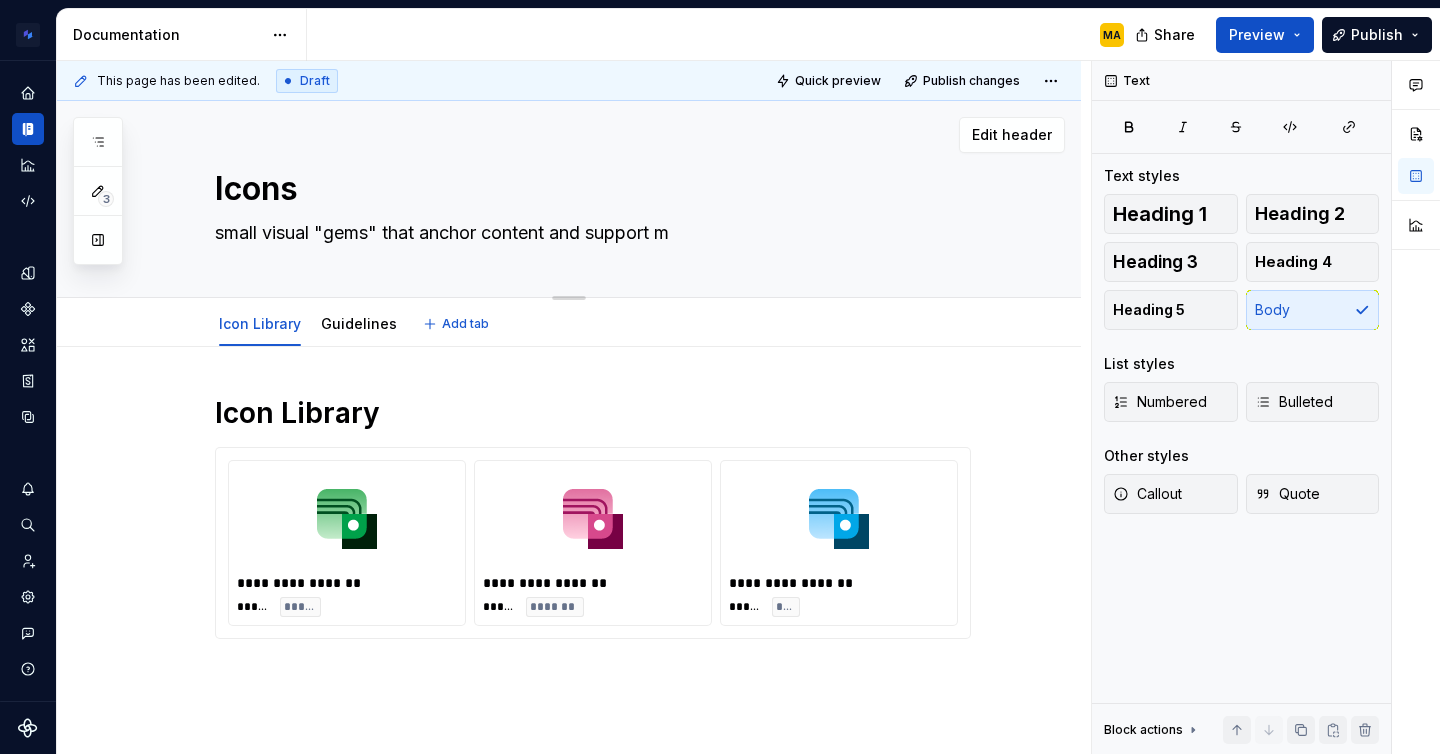 type on "*" 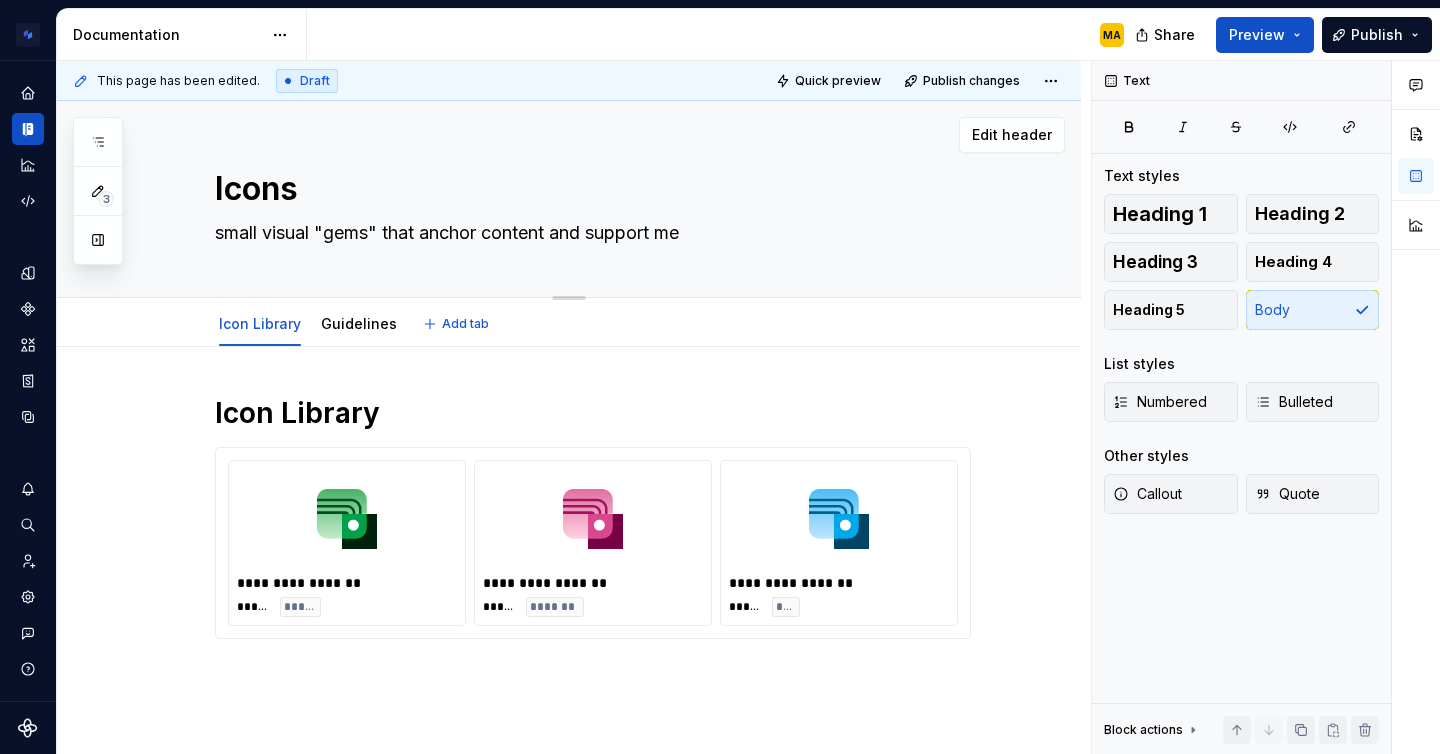 type on "*" 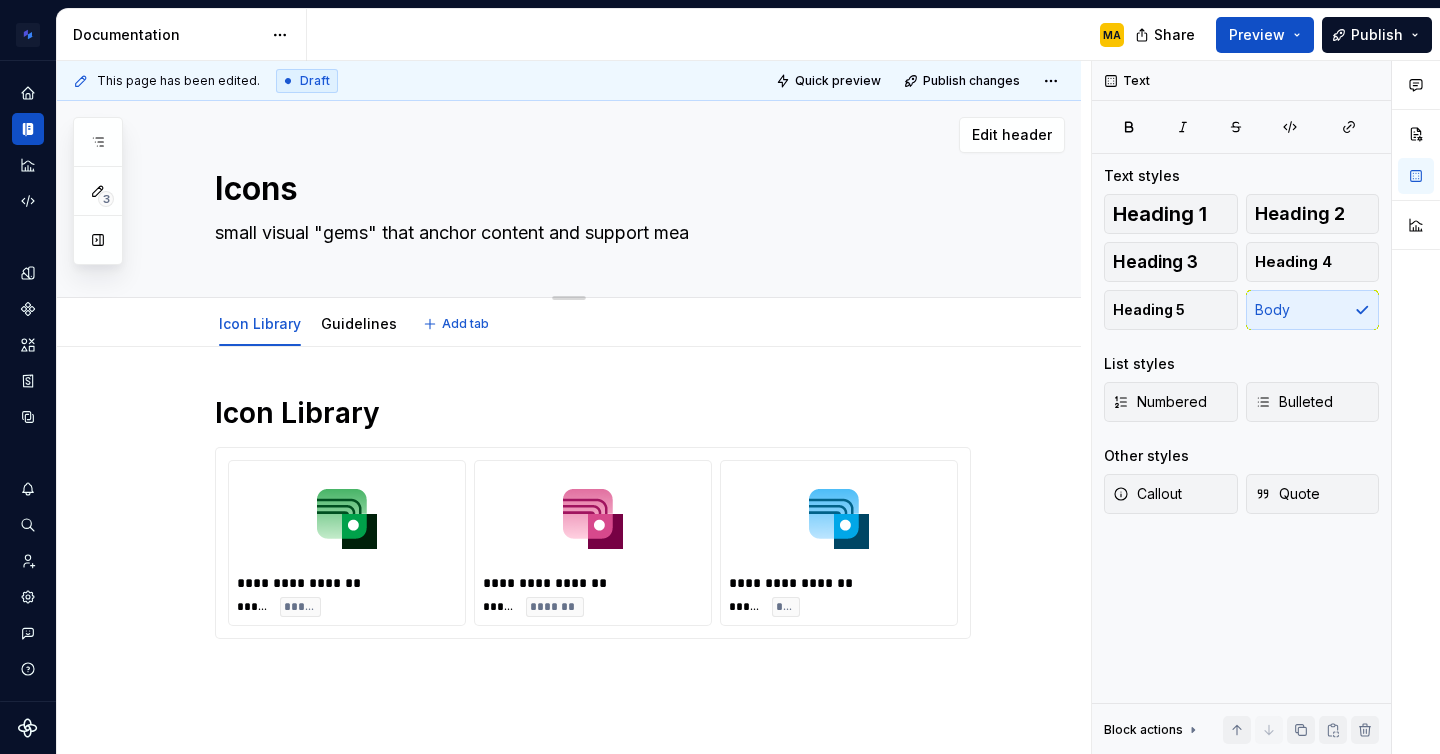 type on "*" 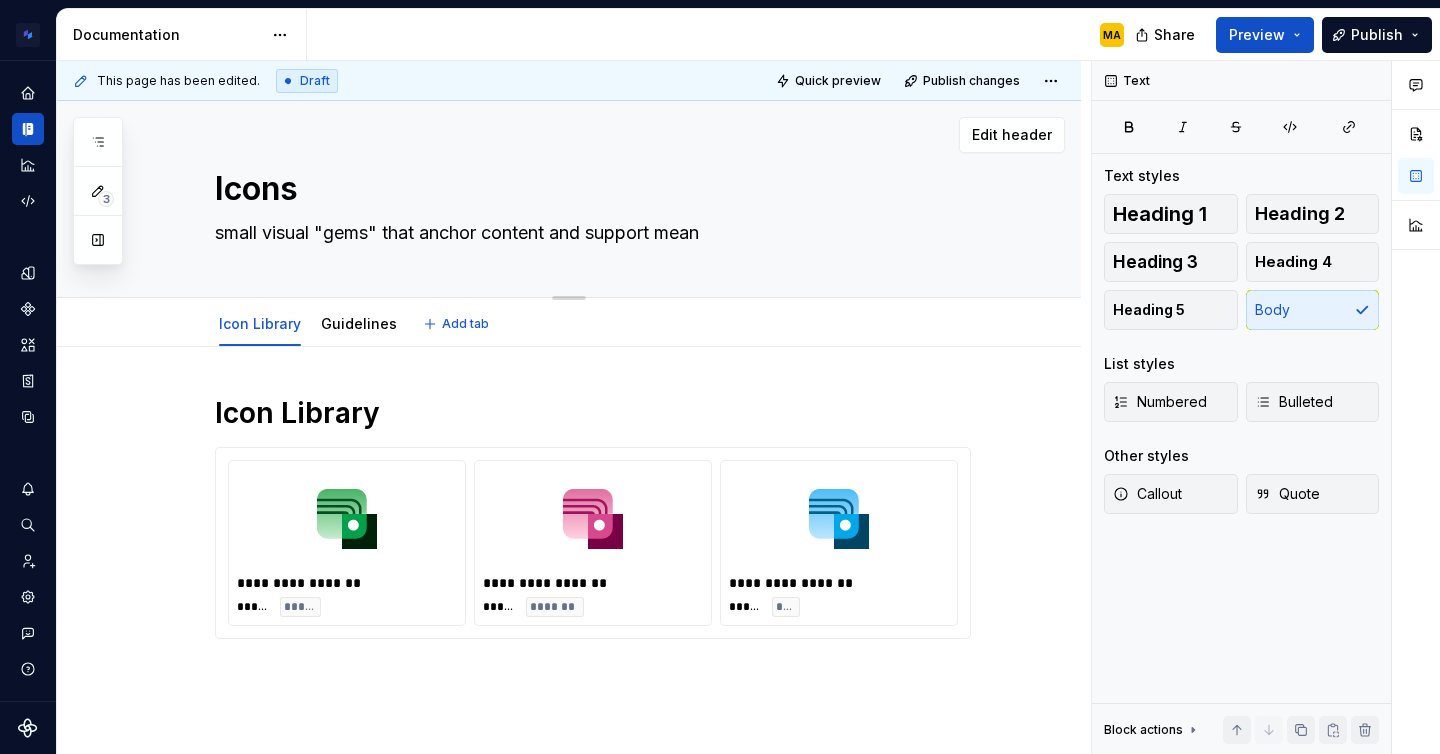 type on "*" 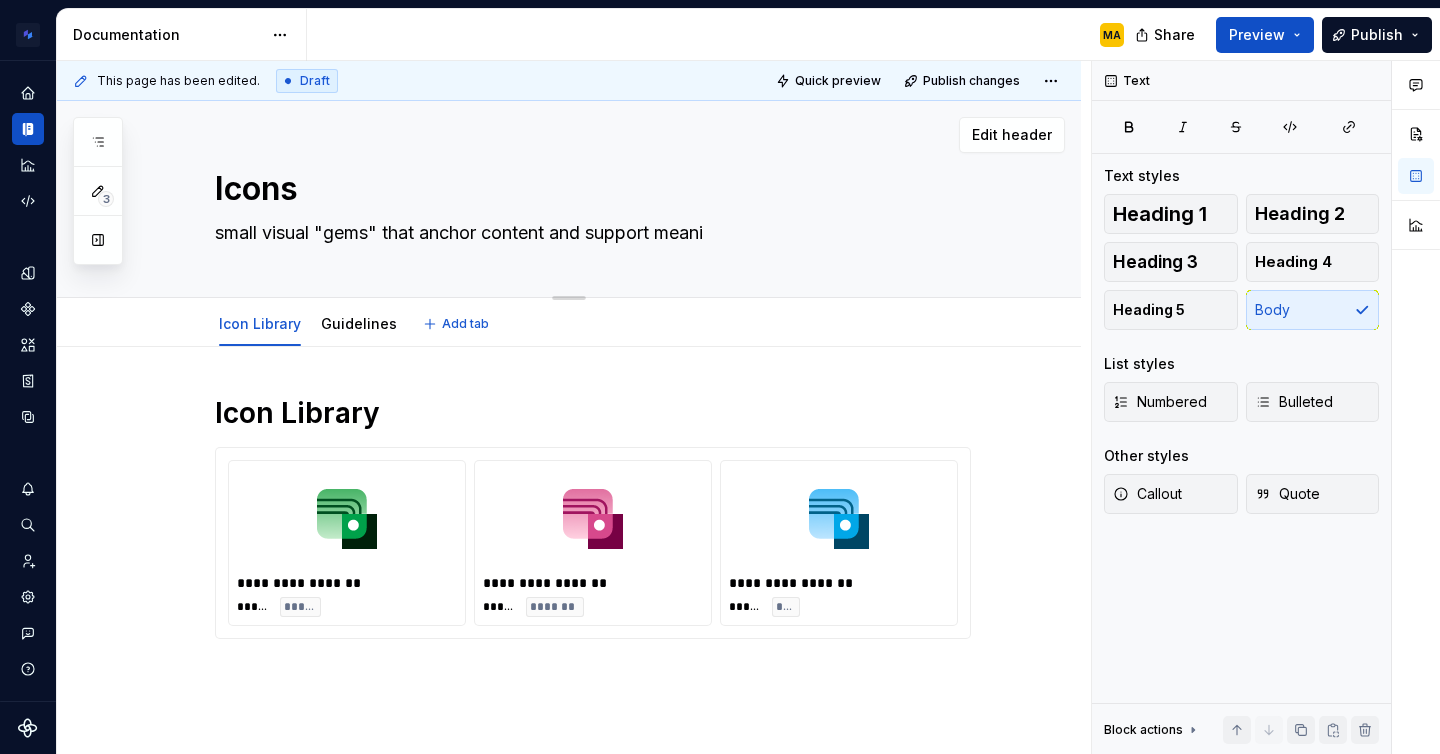 type on "*" 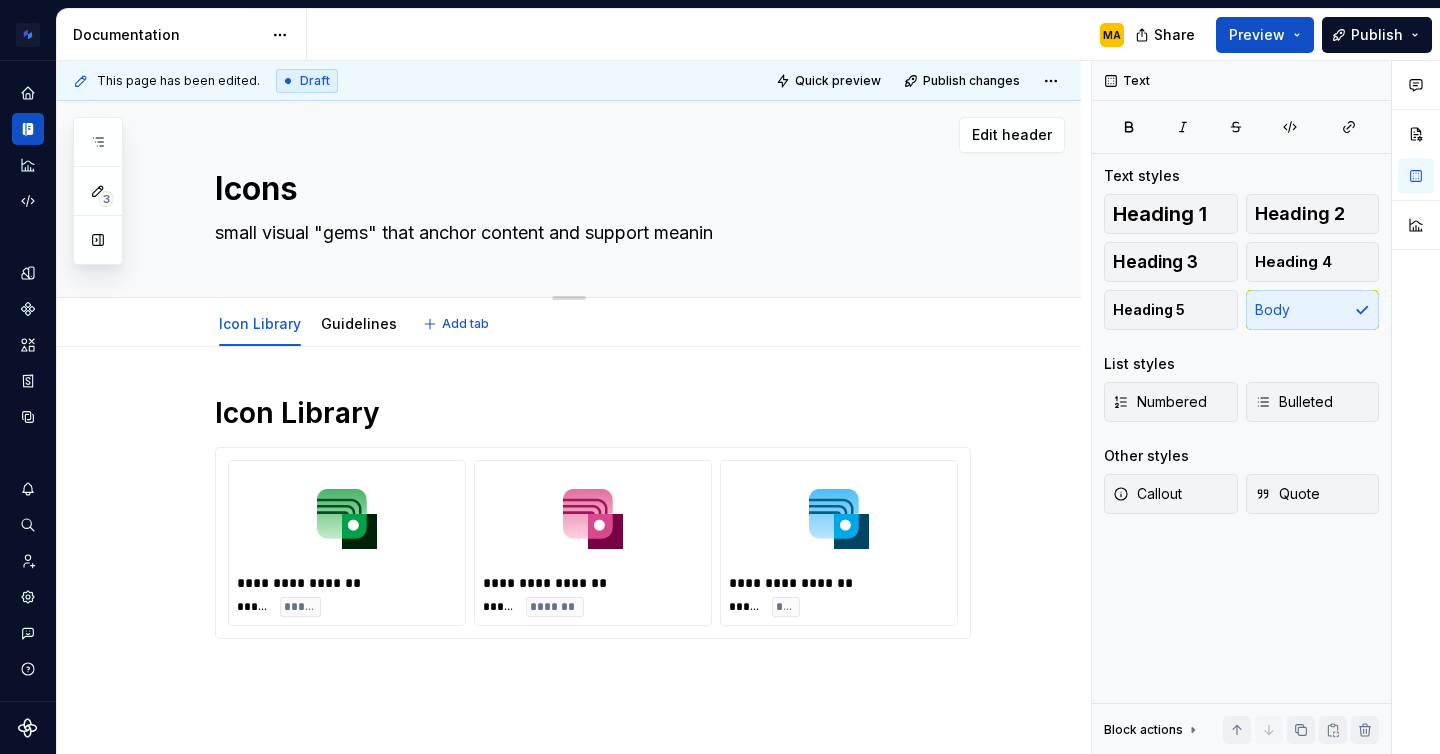 type on "*" 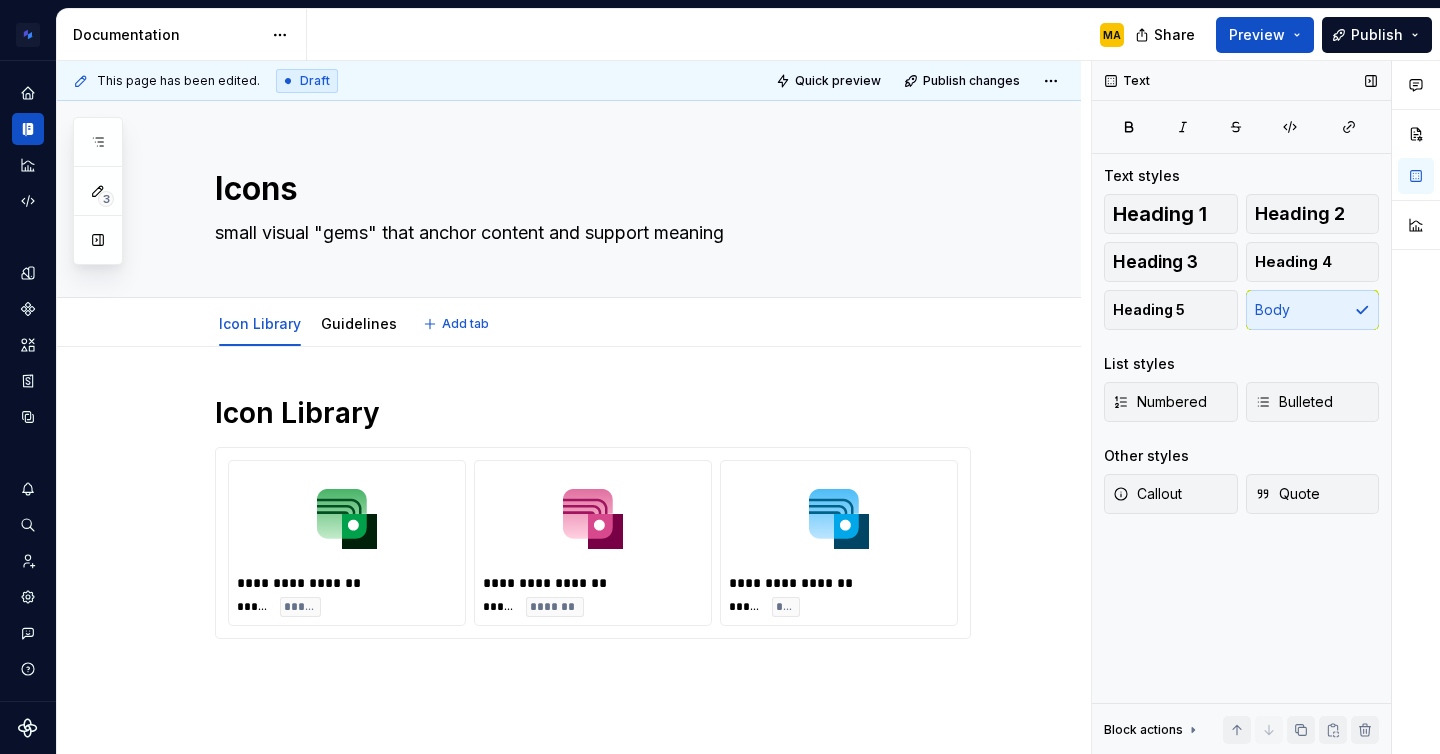 type on "*" 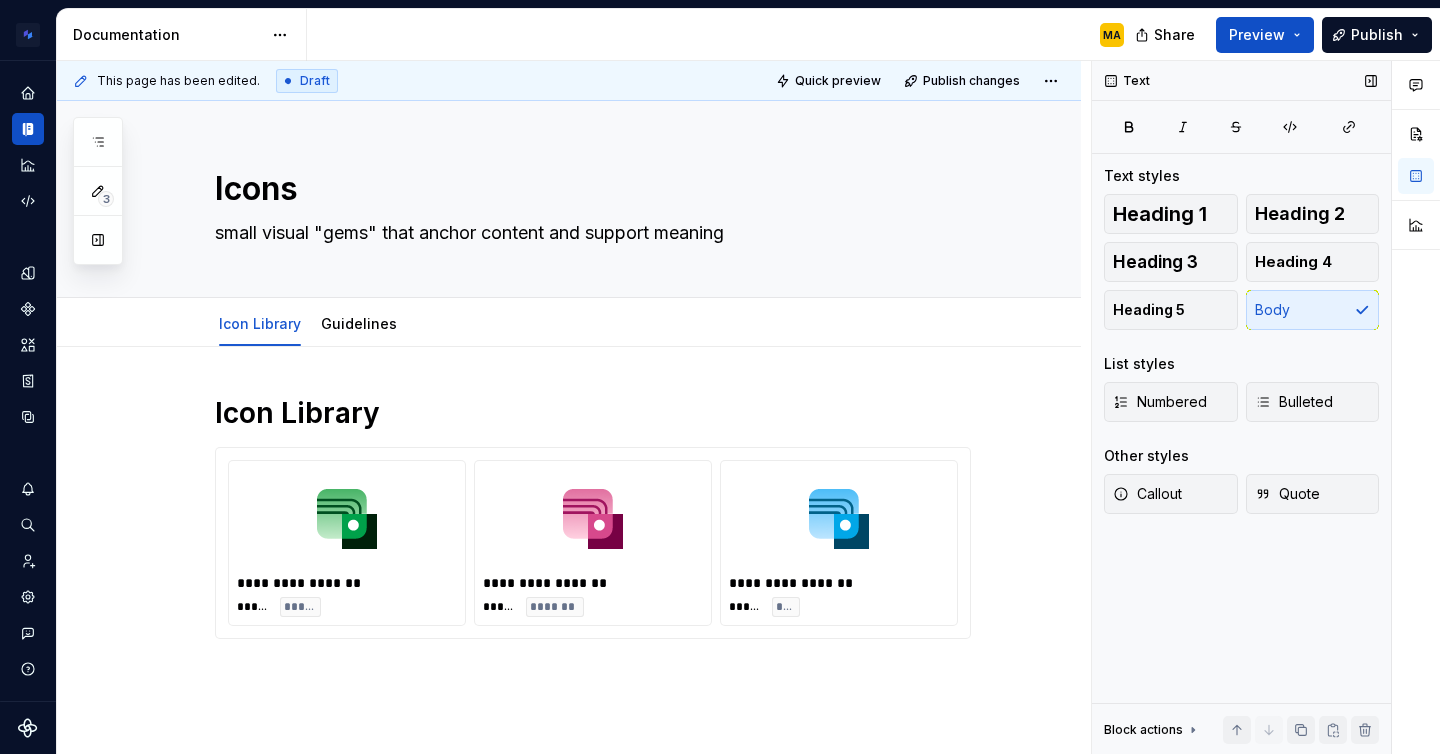 type on "small visual "gems" that anchor content and support meaning" 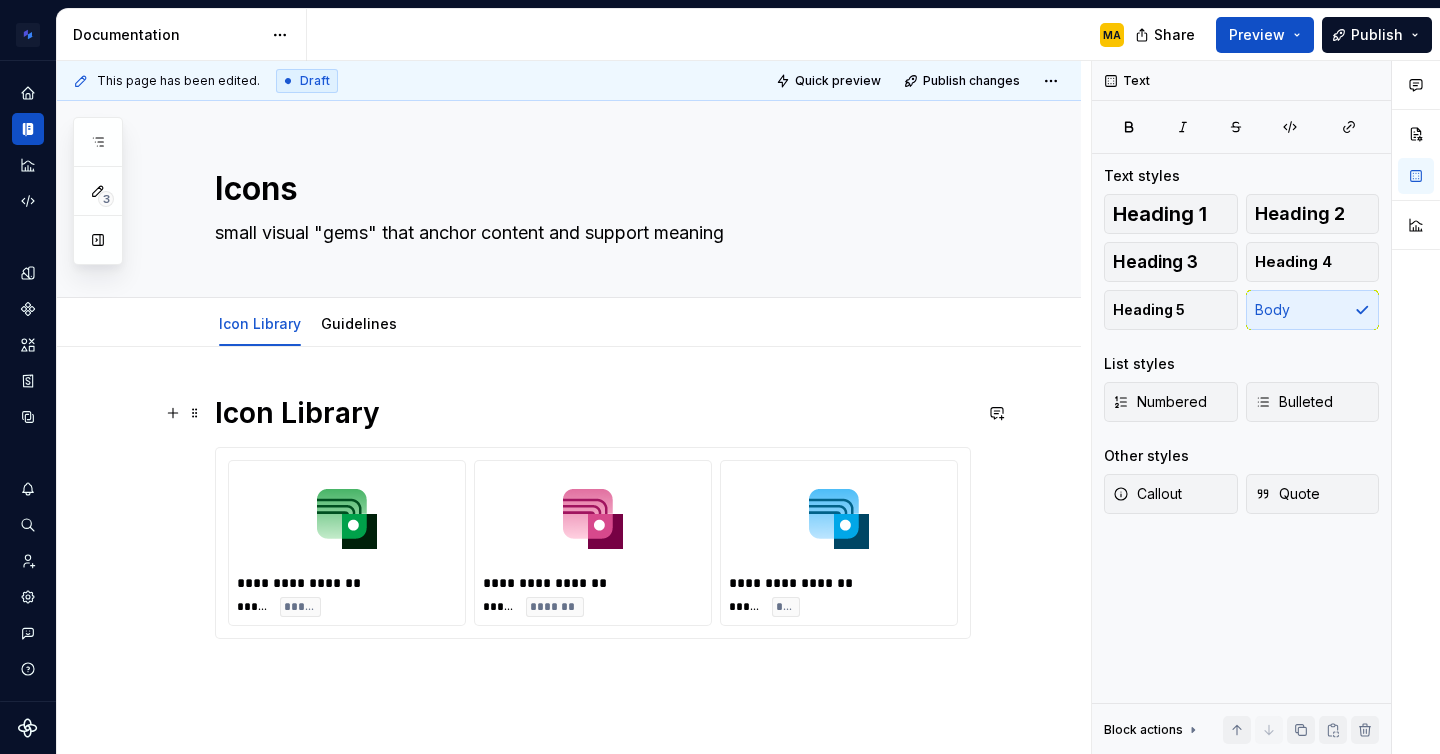 click on "Icon Library" at bounding box center (593, 413) 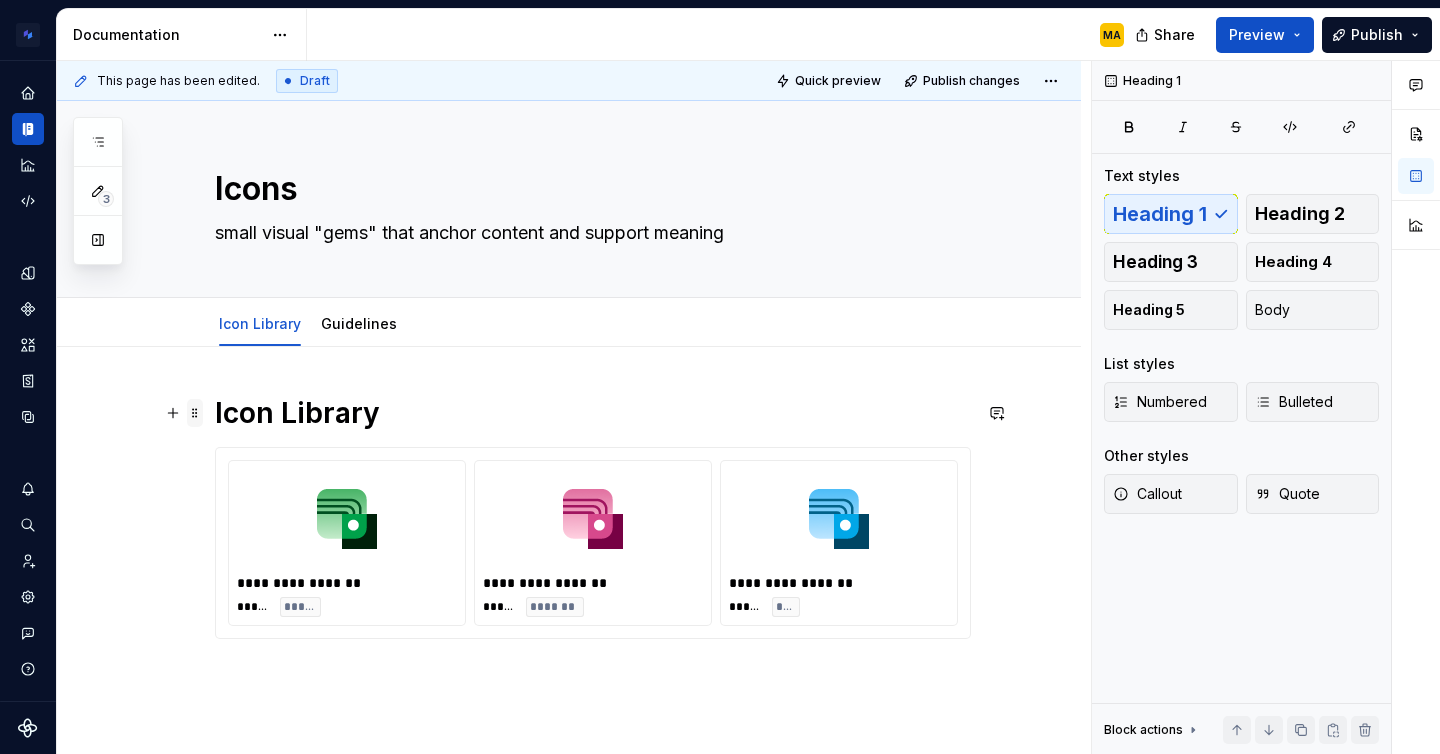 click at bounding box center (195, 413) 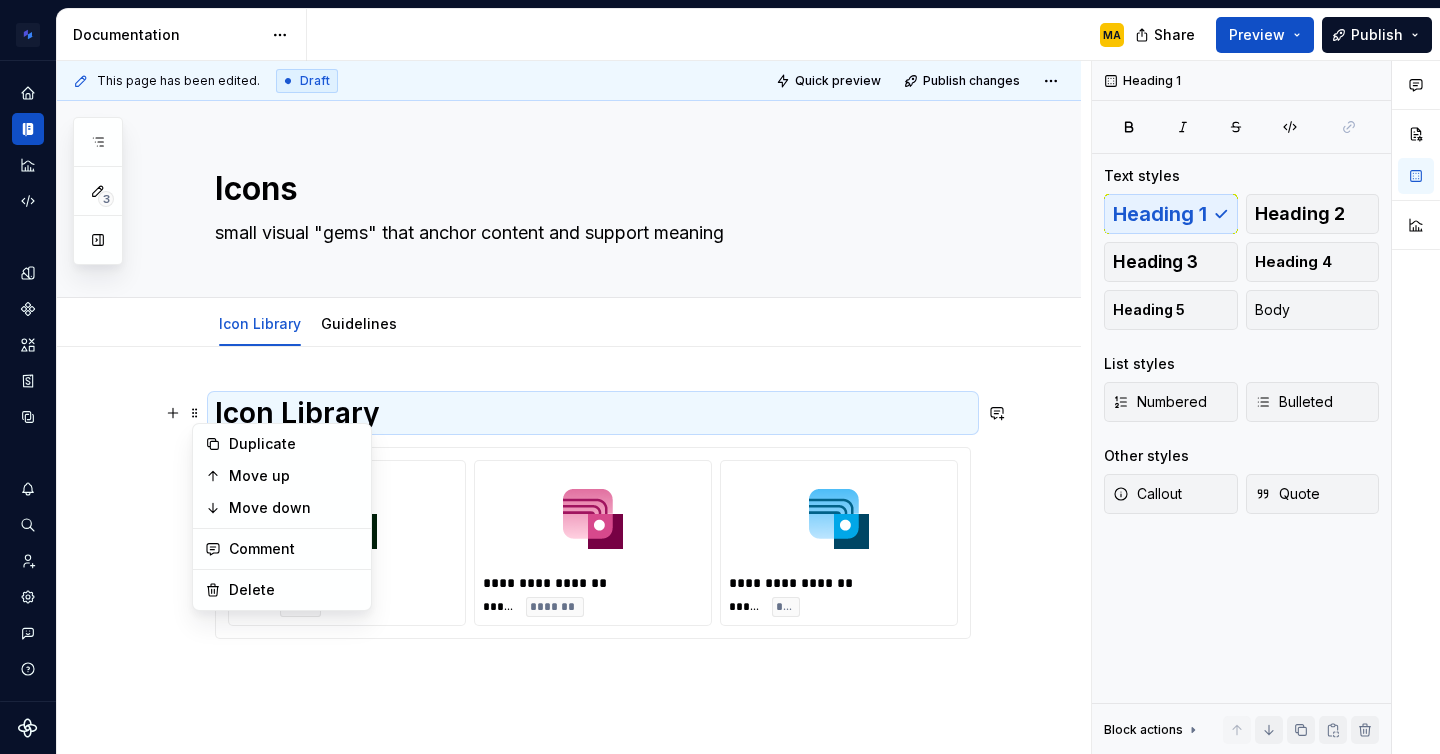 click on "Icon Library" at bounding box center (593, 413) 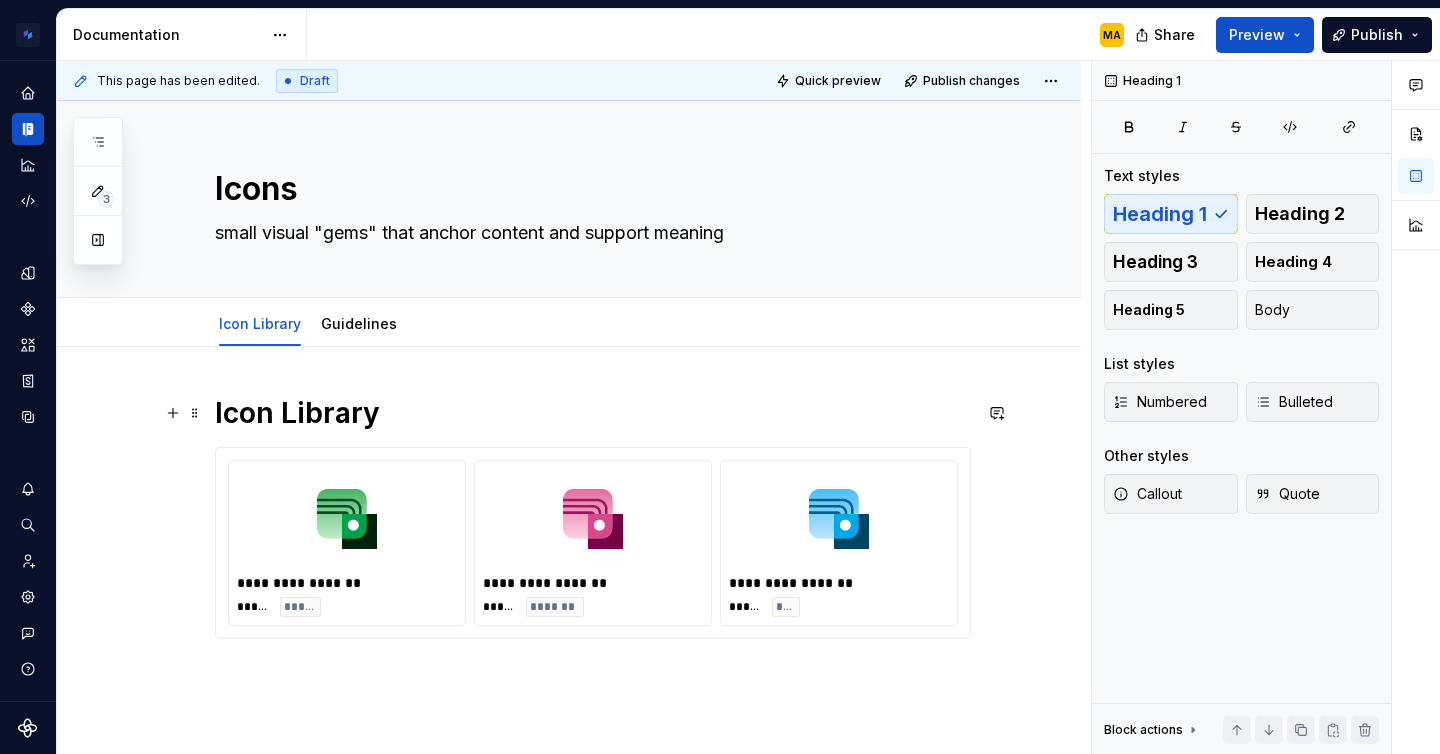 click on "Icon Library" at bounding box center (593, 413) 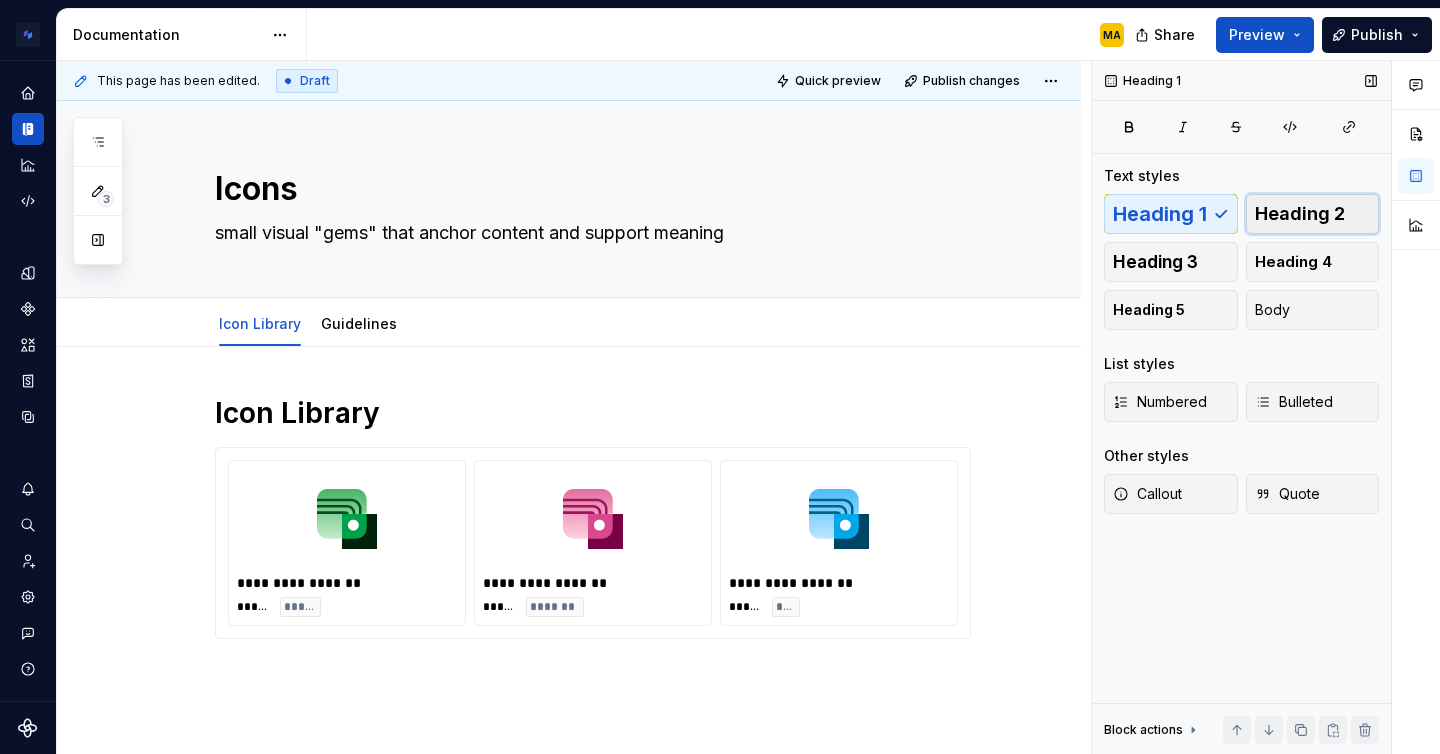 click on "Heading 2" at bounding box center (1300, 214) 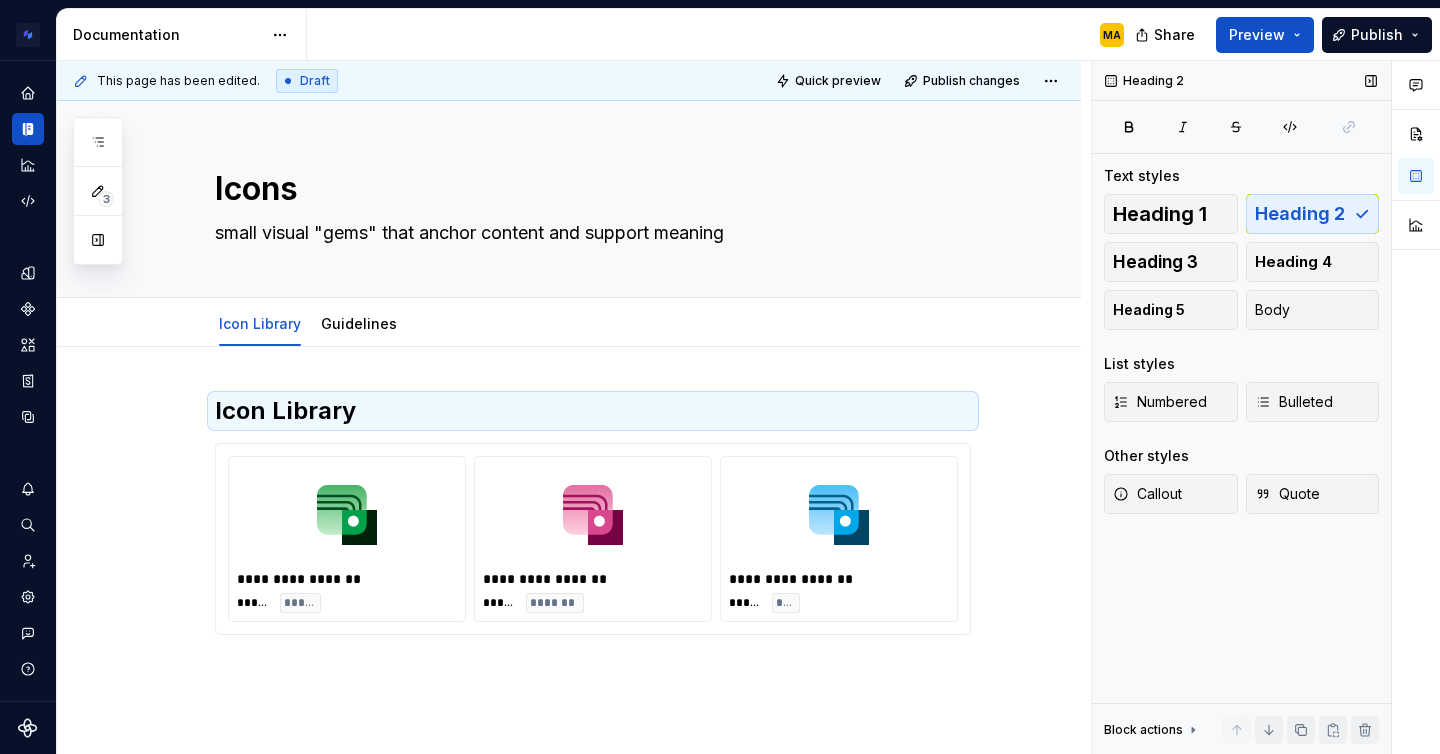 click on "Heading 2 Text styles Heading 1 Heading 2 Heading 3 Heading 4 Heading 5 Body List styles Numbered Bulleted Other styles Callout Quote Block actions Move up Move down Duplicate Copy (⌘C) Cut (⌘X) Delete" at bounding box center (1241, 408) 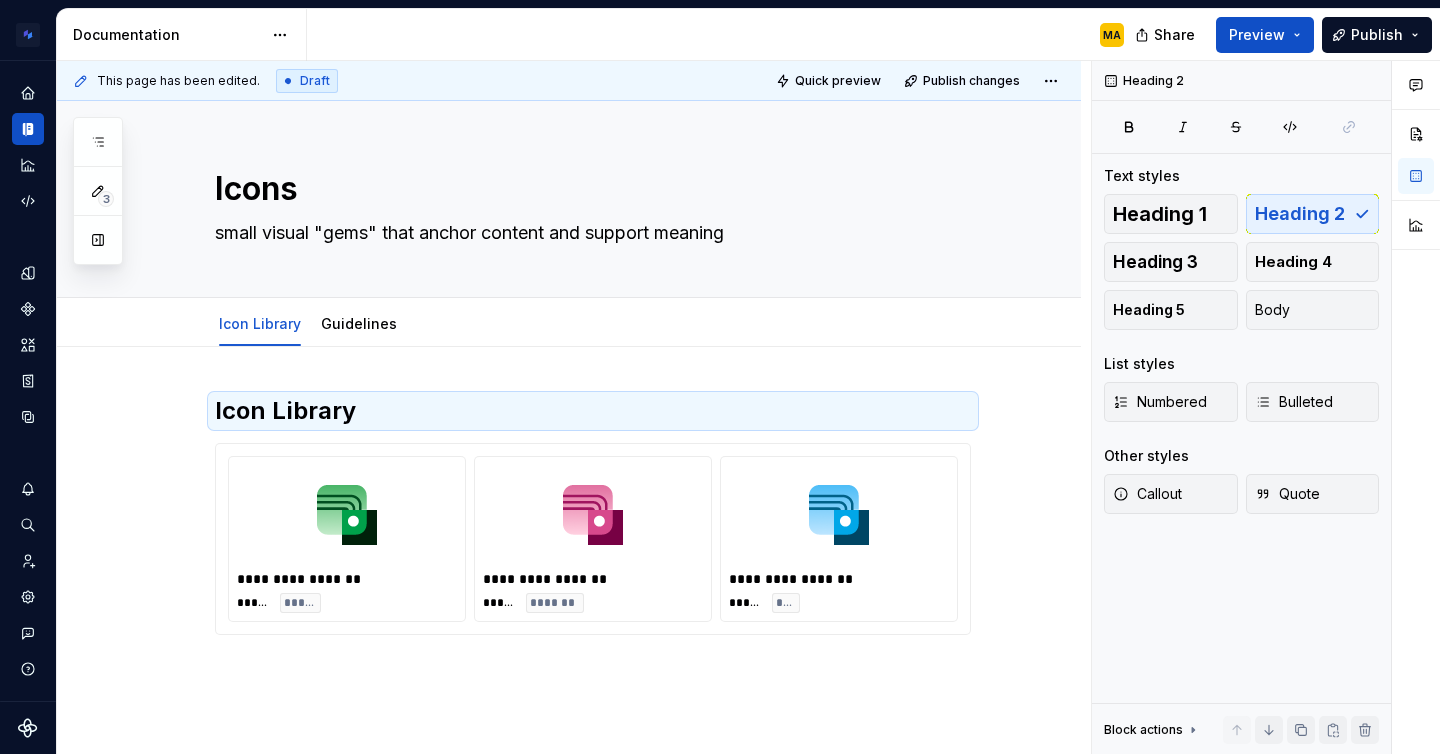 click on "**********" at bounding box center [569, 640] 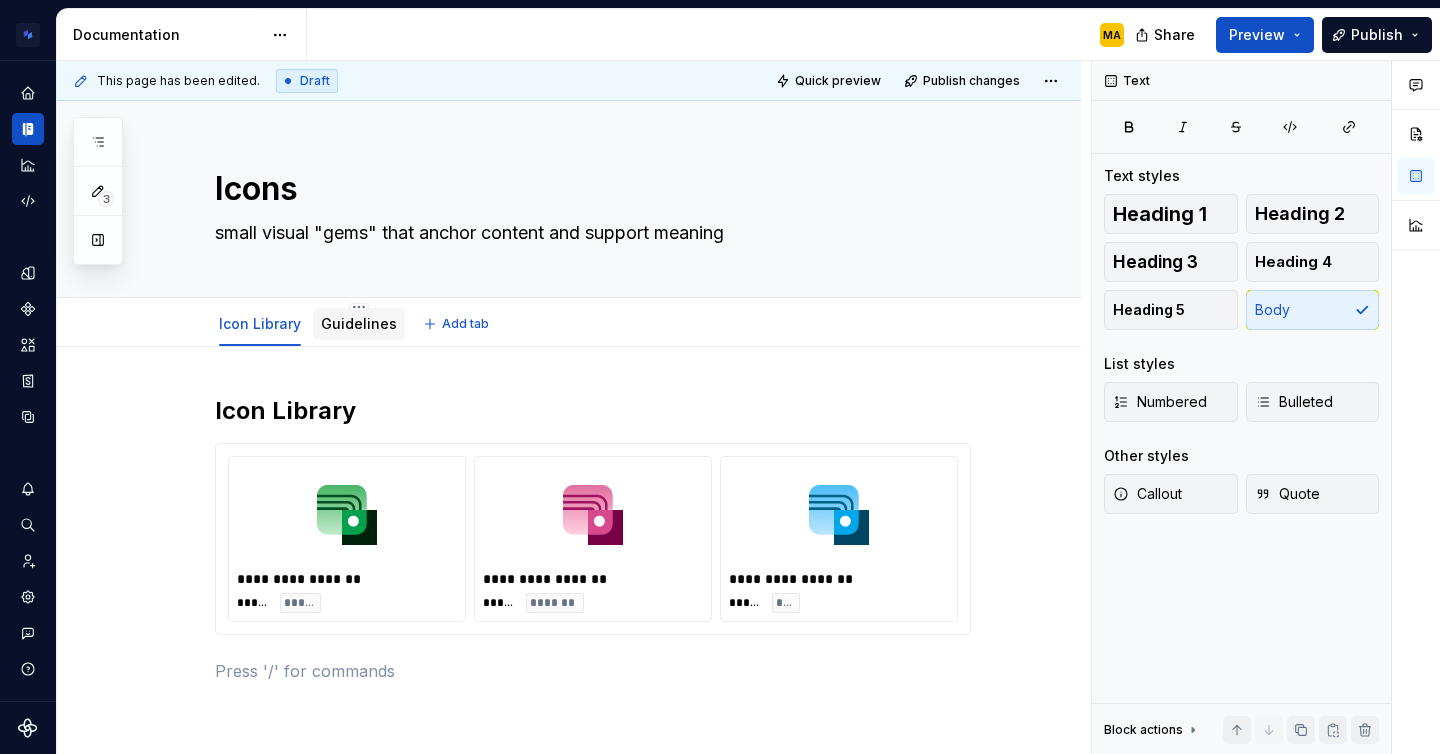 click on "Guidelines" at bounding box center [359, 323] 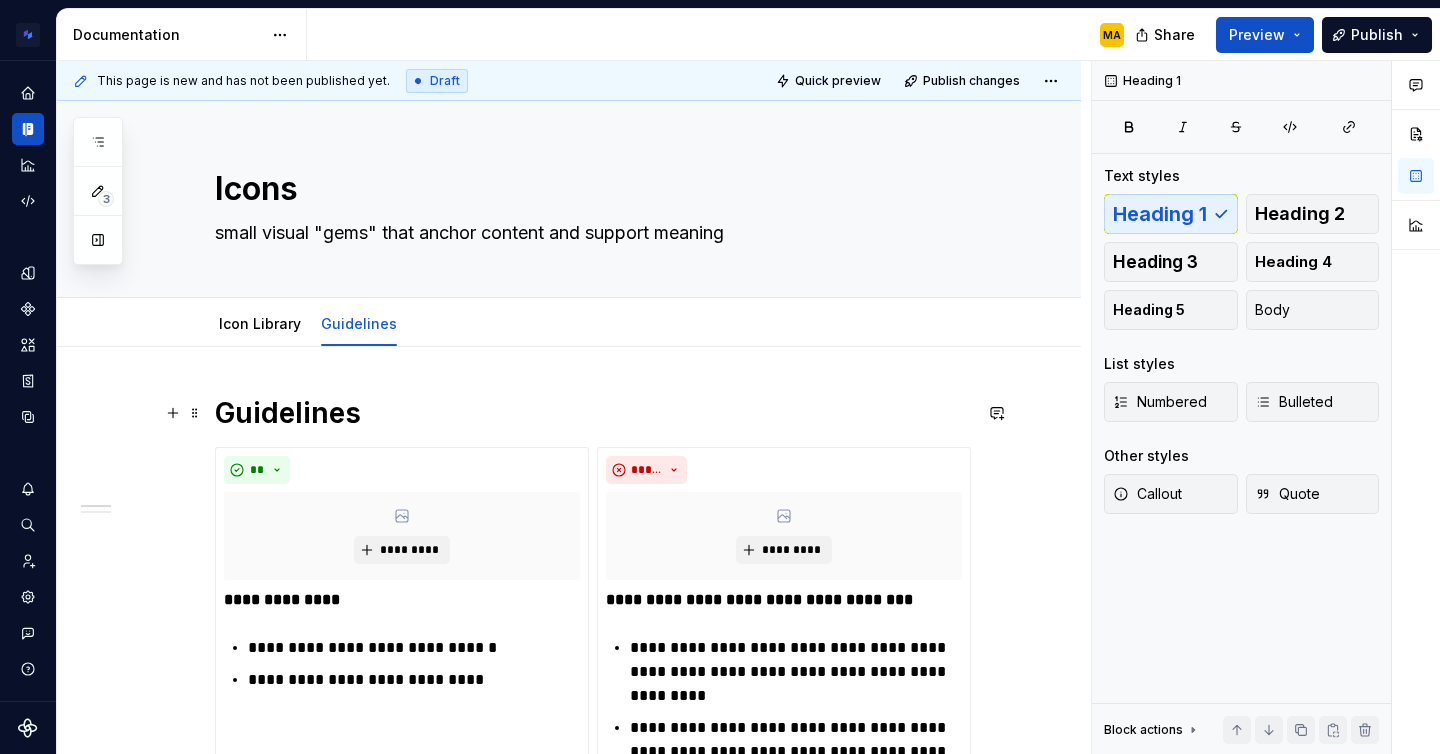 click on "Guidelines" at bounding box center [593, 413] 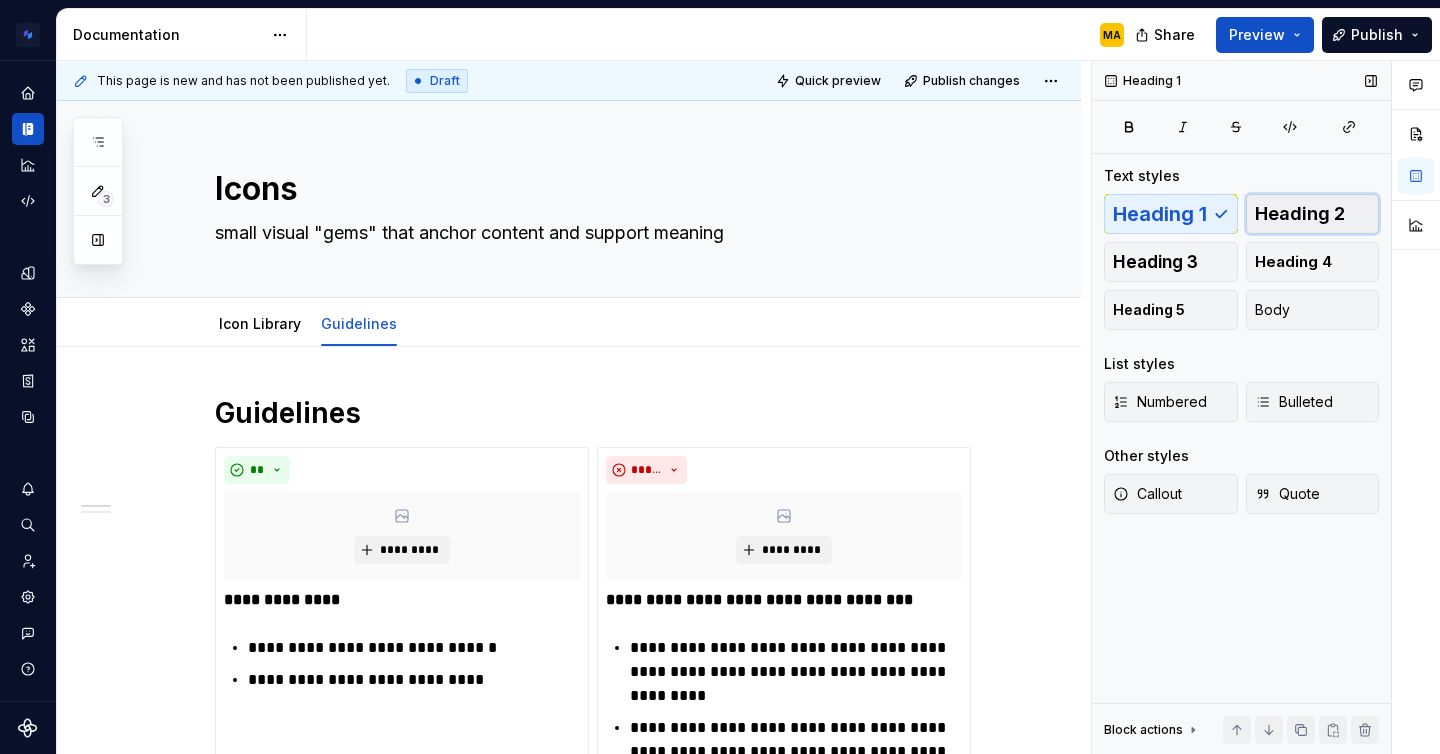 click on "Heading 2" at bounding box center [1300, 214] 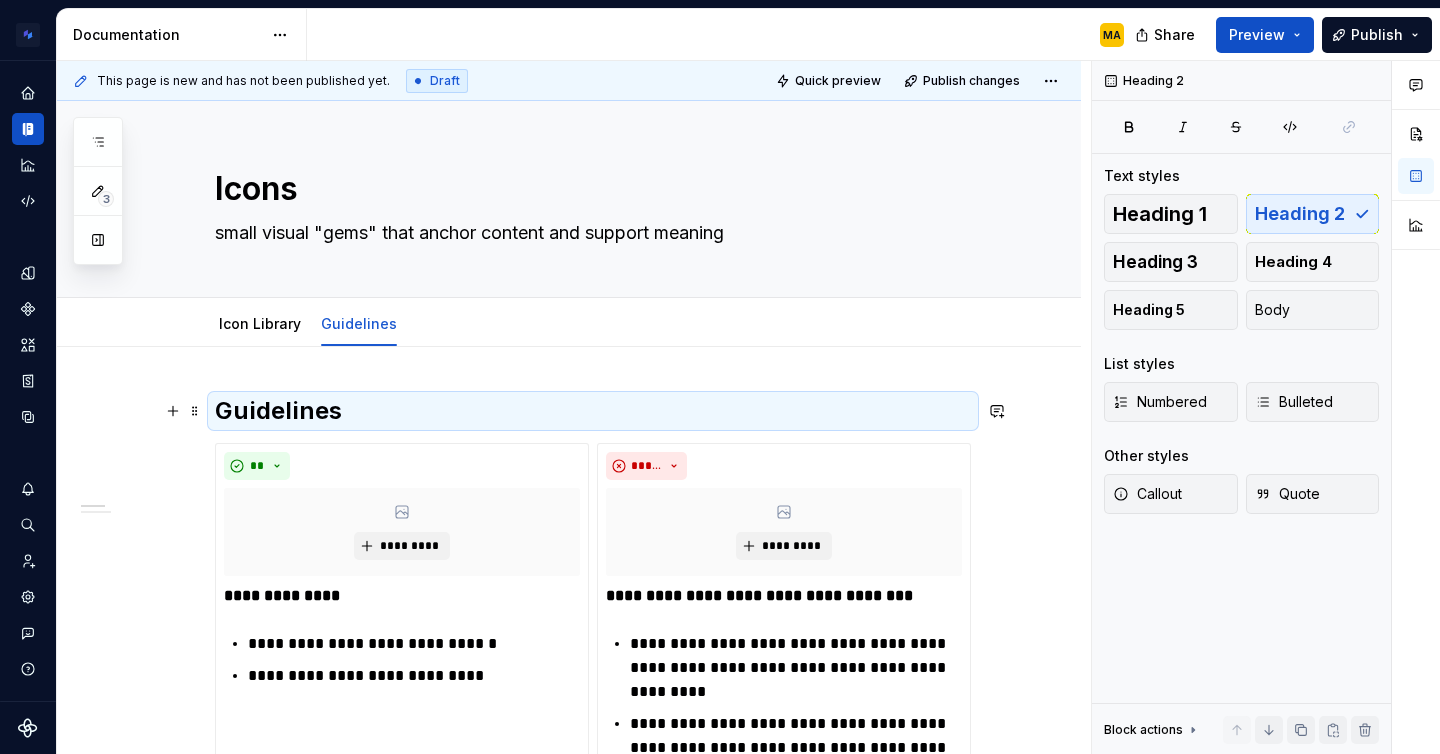 click on "Guidelines" at bounding box center [593, 411] 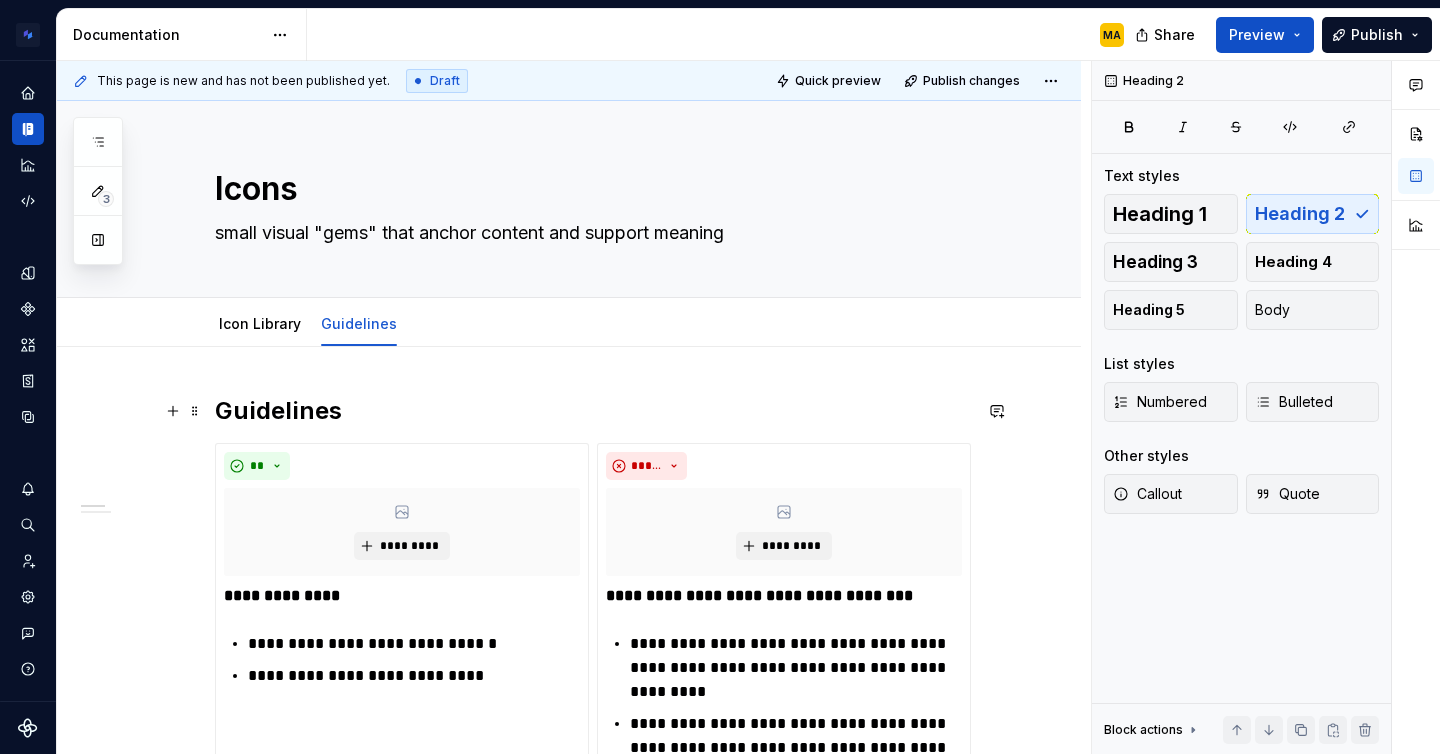 click on "Guidelines" at bounding box center [593, 411] 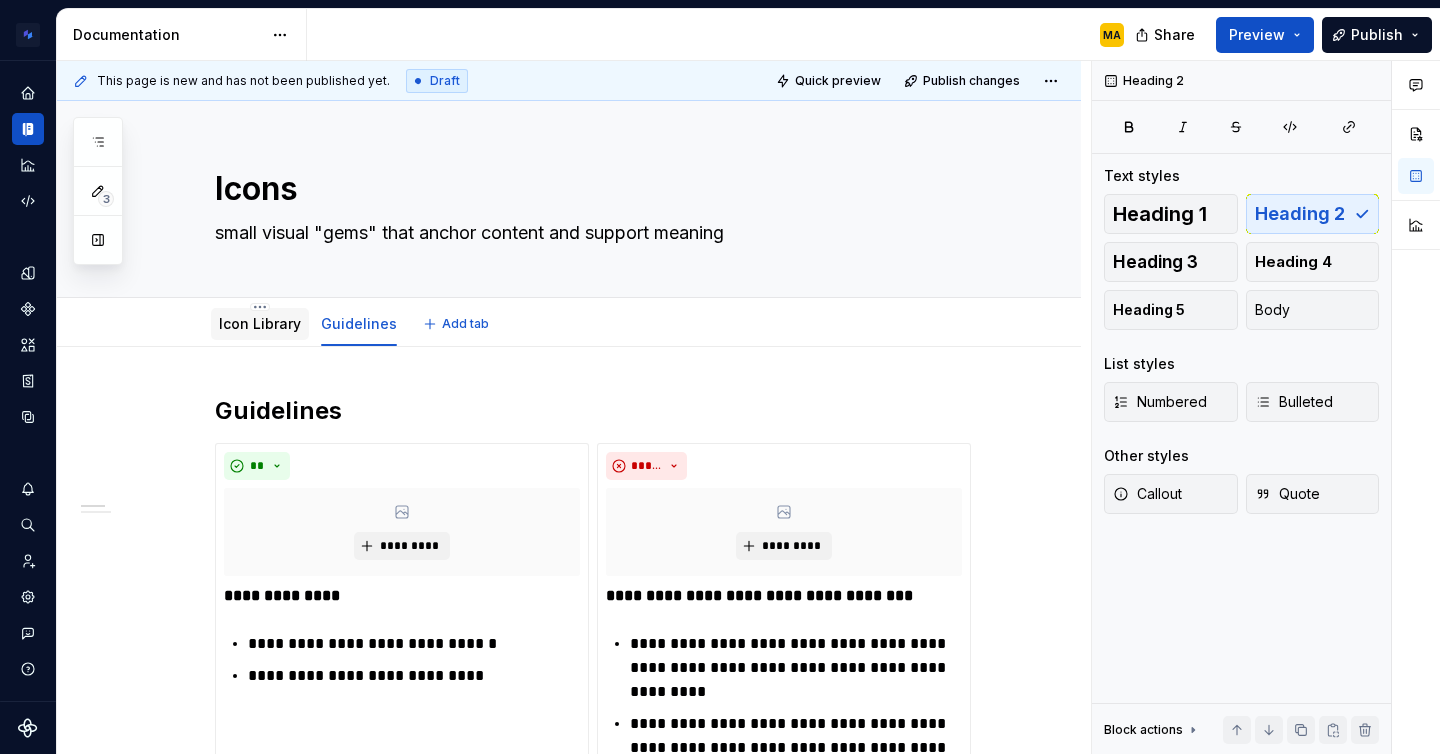 click on "Icon Library" at bounding box center (260, 323) 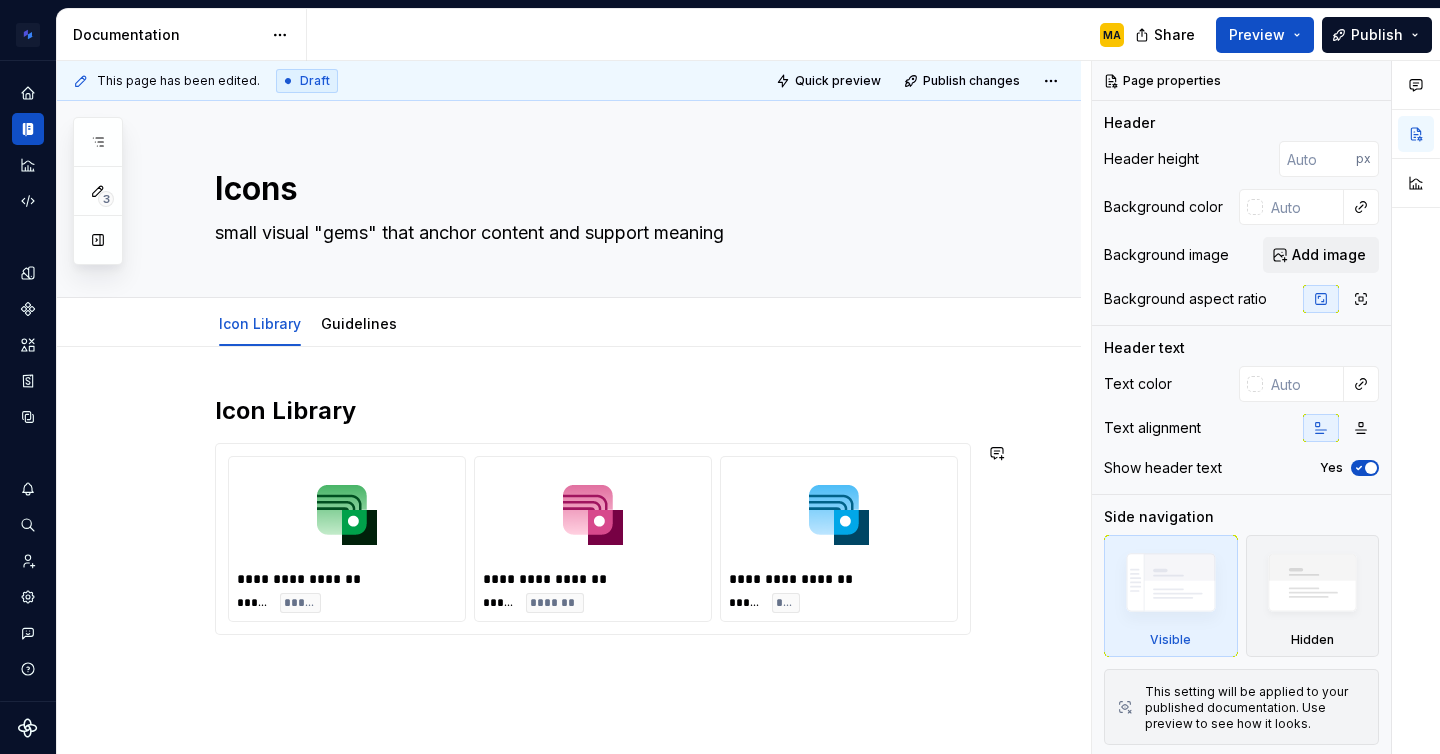 type on "*" 